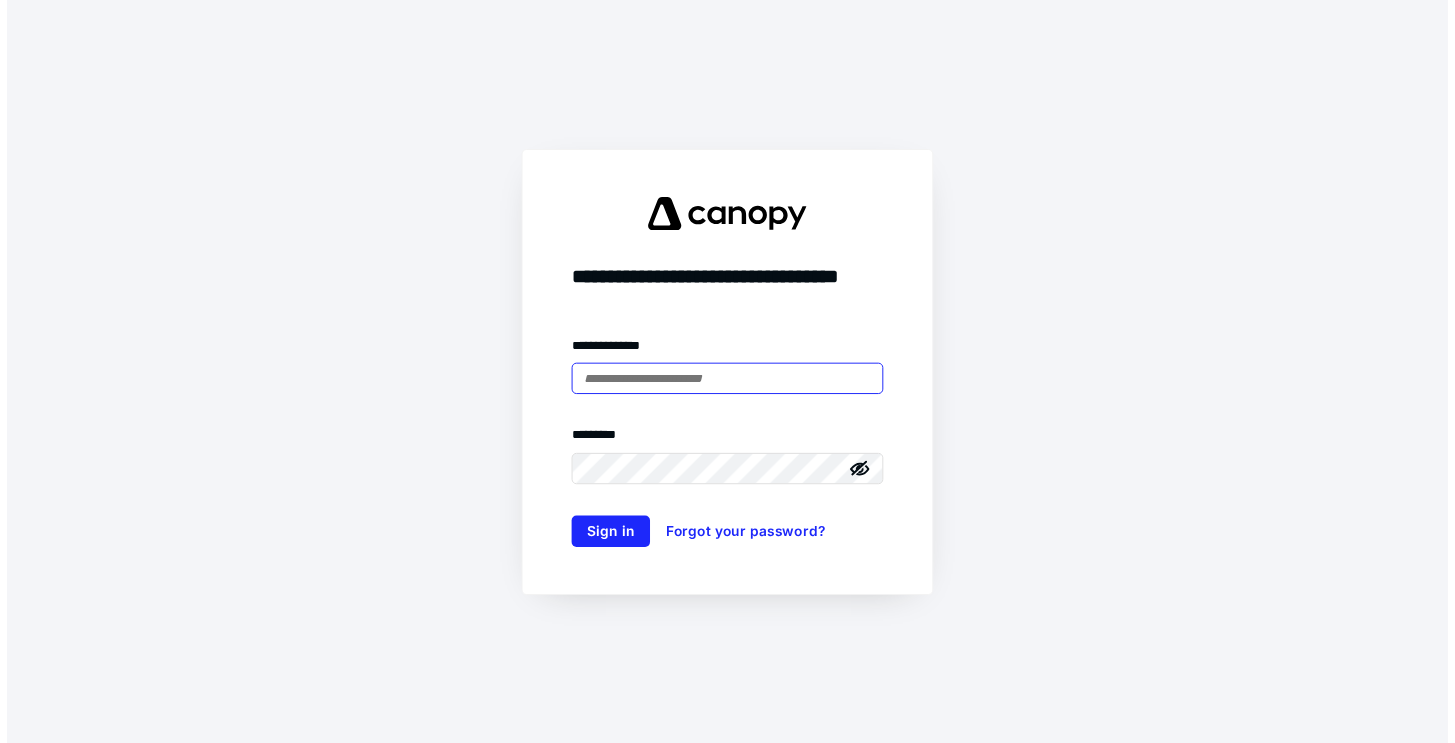 scroll, scrollTop: 0, scrollLeft: 0, axis: both 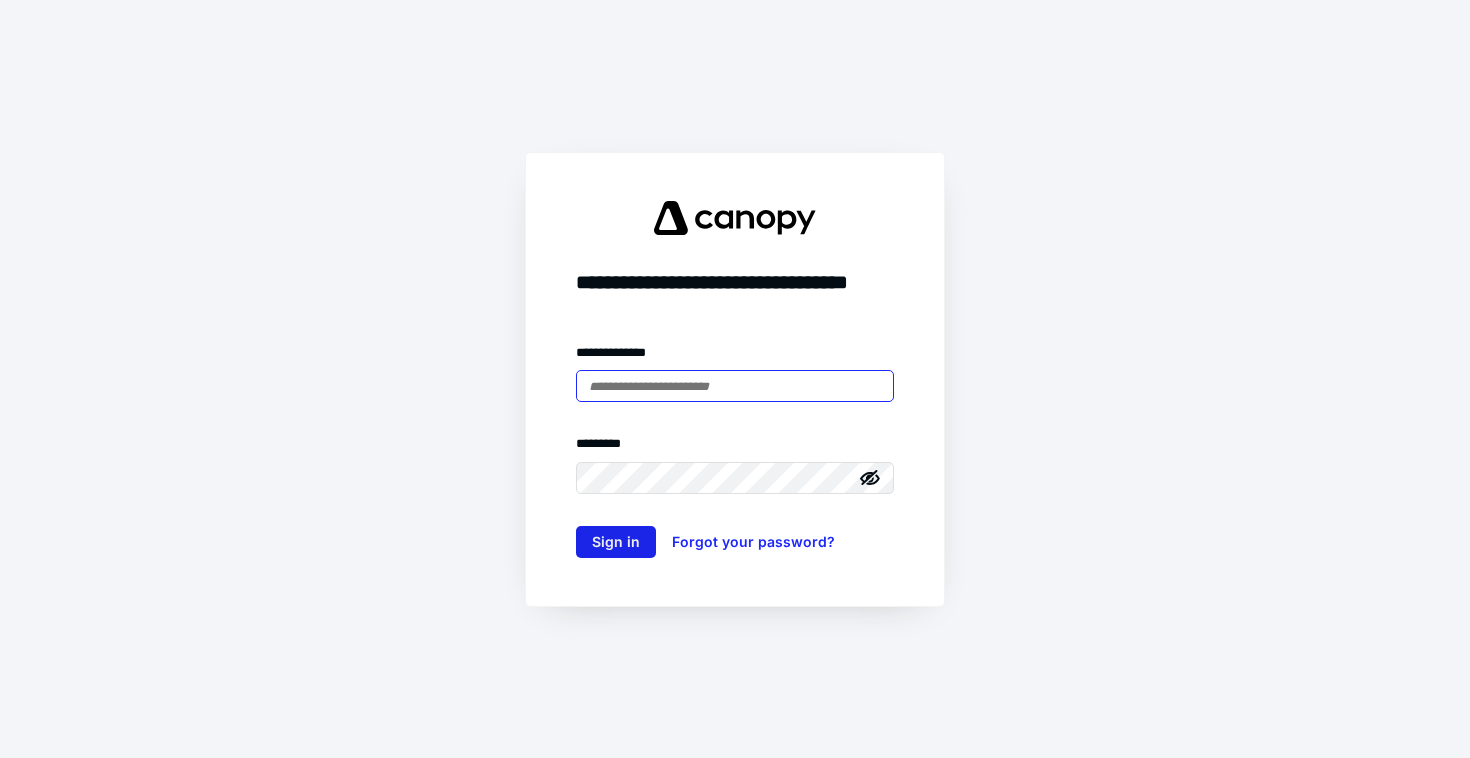 type on "**********" 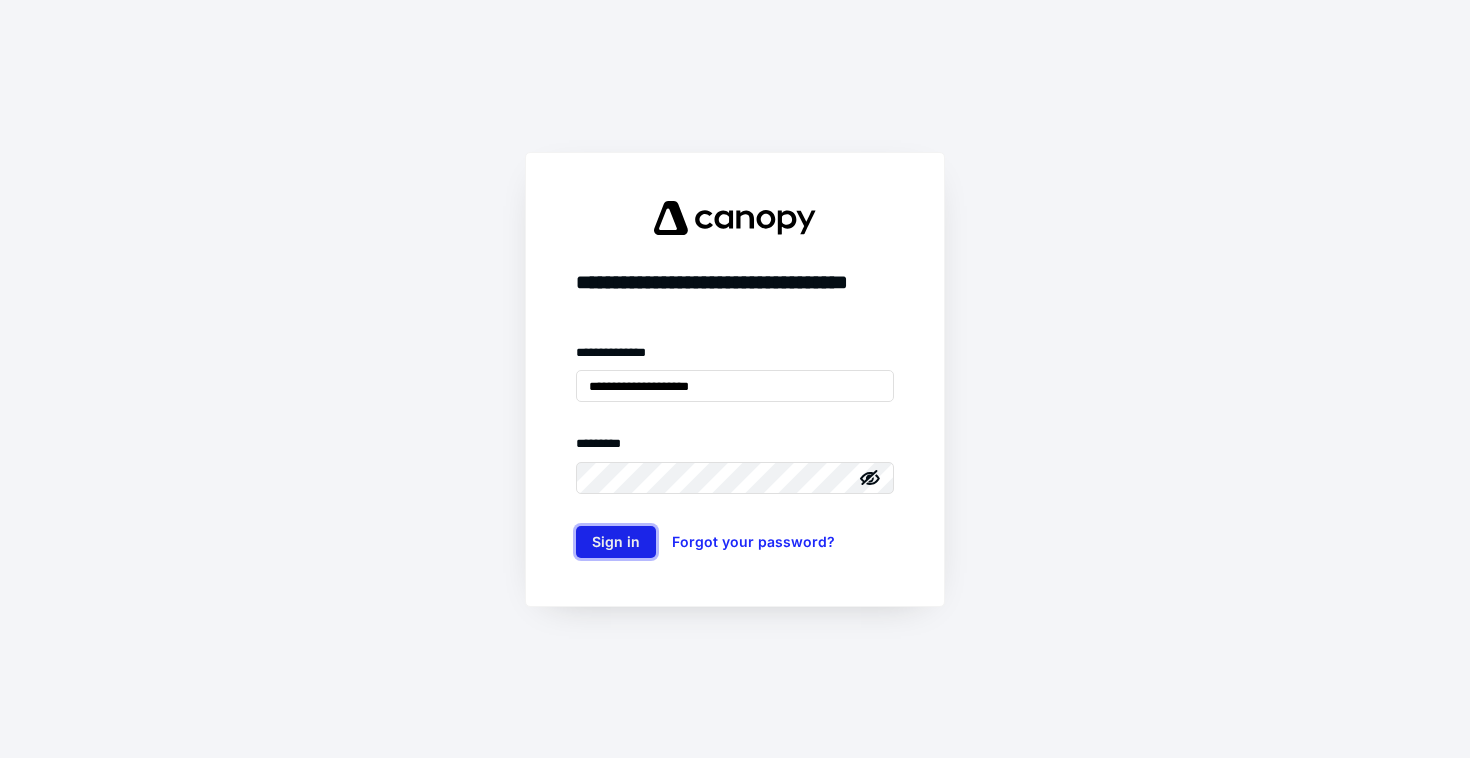click on "Sign in" at bounding box center (616, 542) 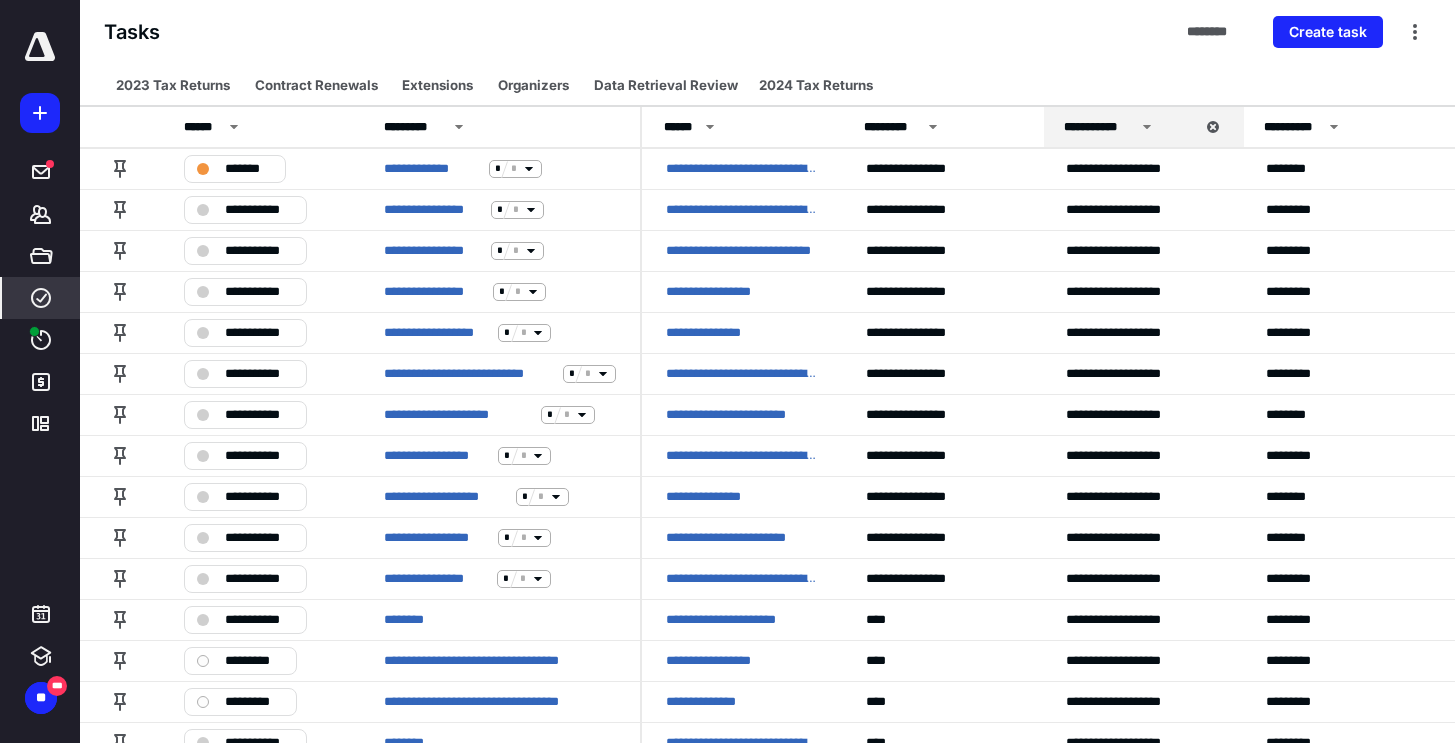 scroll, scrollTop: 0, scrollLeft: 645, axis: horizontal 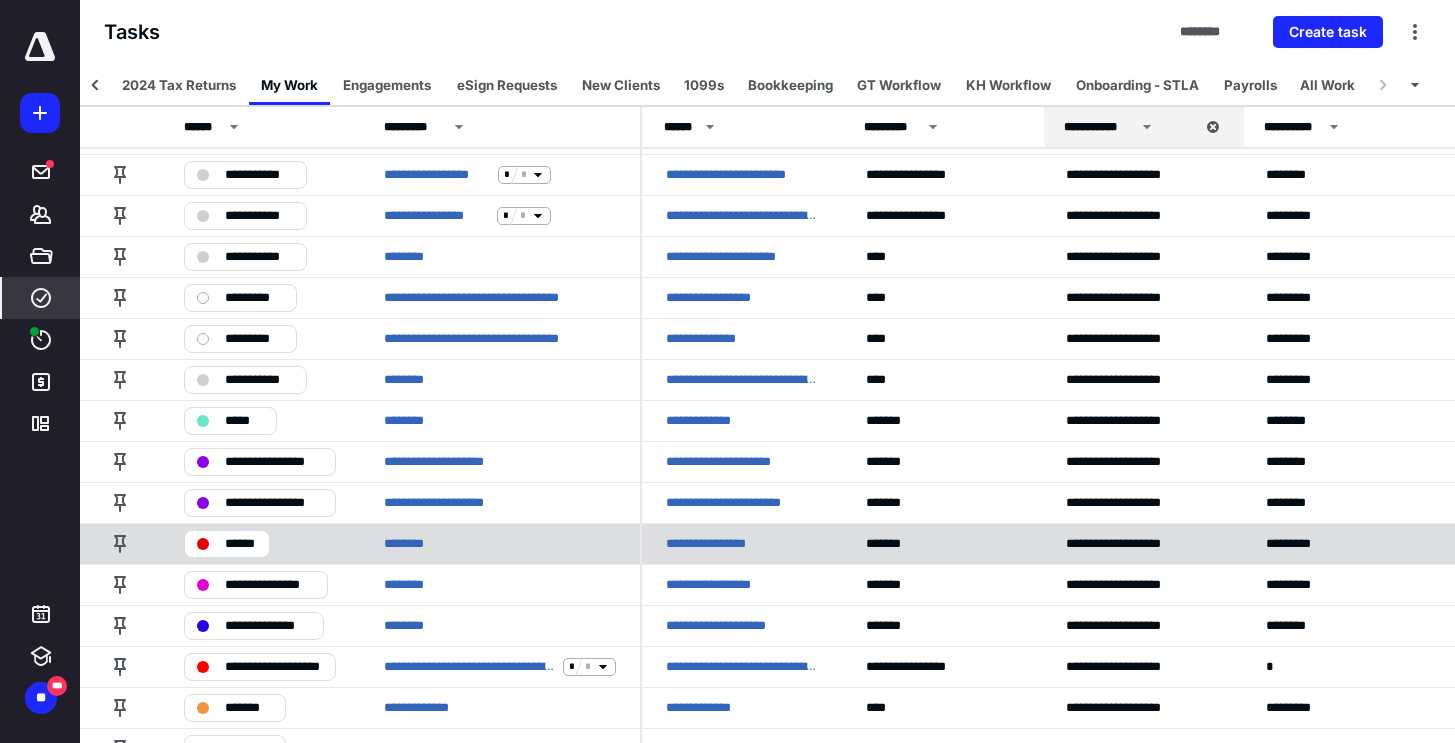 click on "**********" at bounding box center (717, 544) 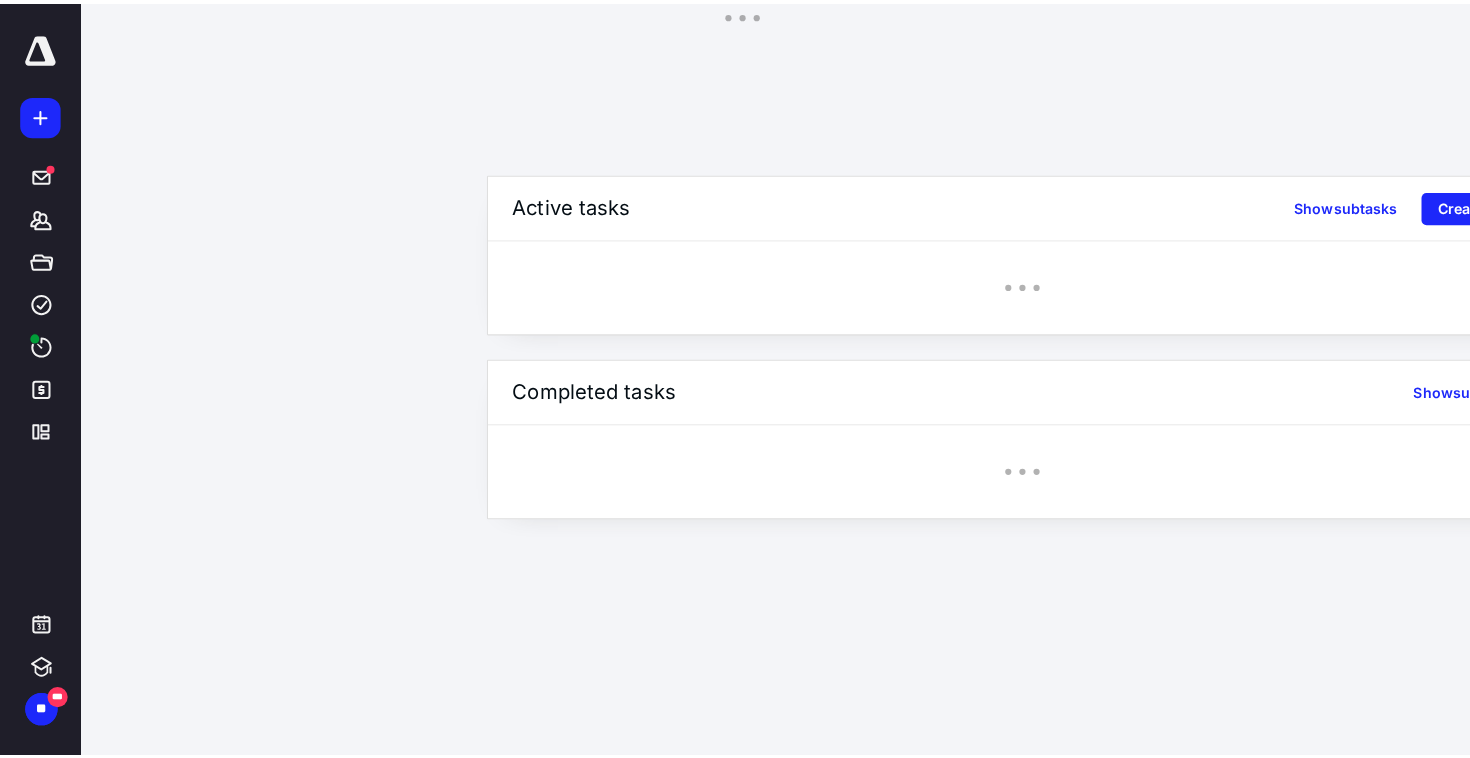 scroll, scrollTop: 0, scrollLeft: 0, axis: both 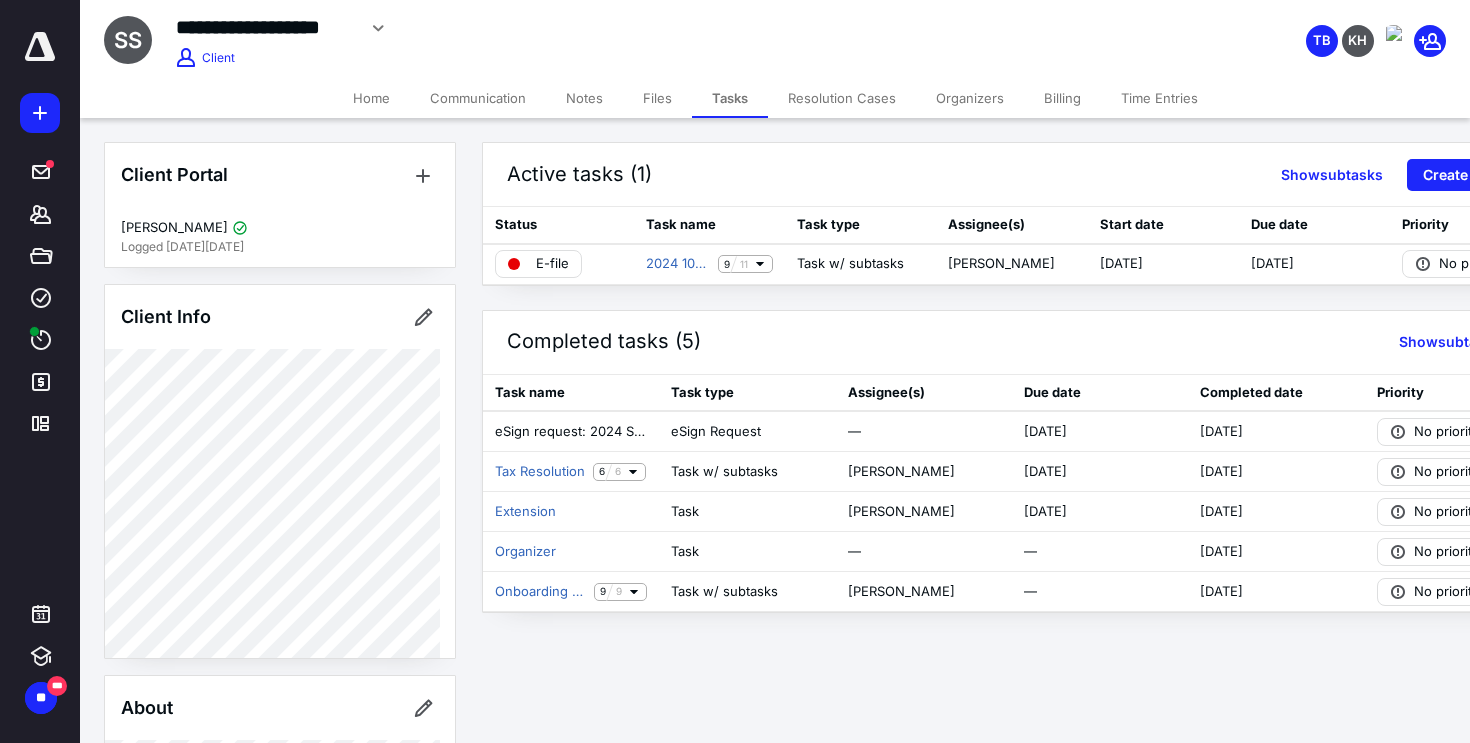 click on "Home" at bounding box center (371, 98) 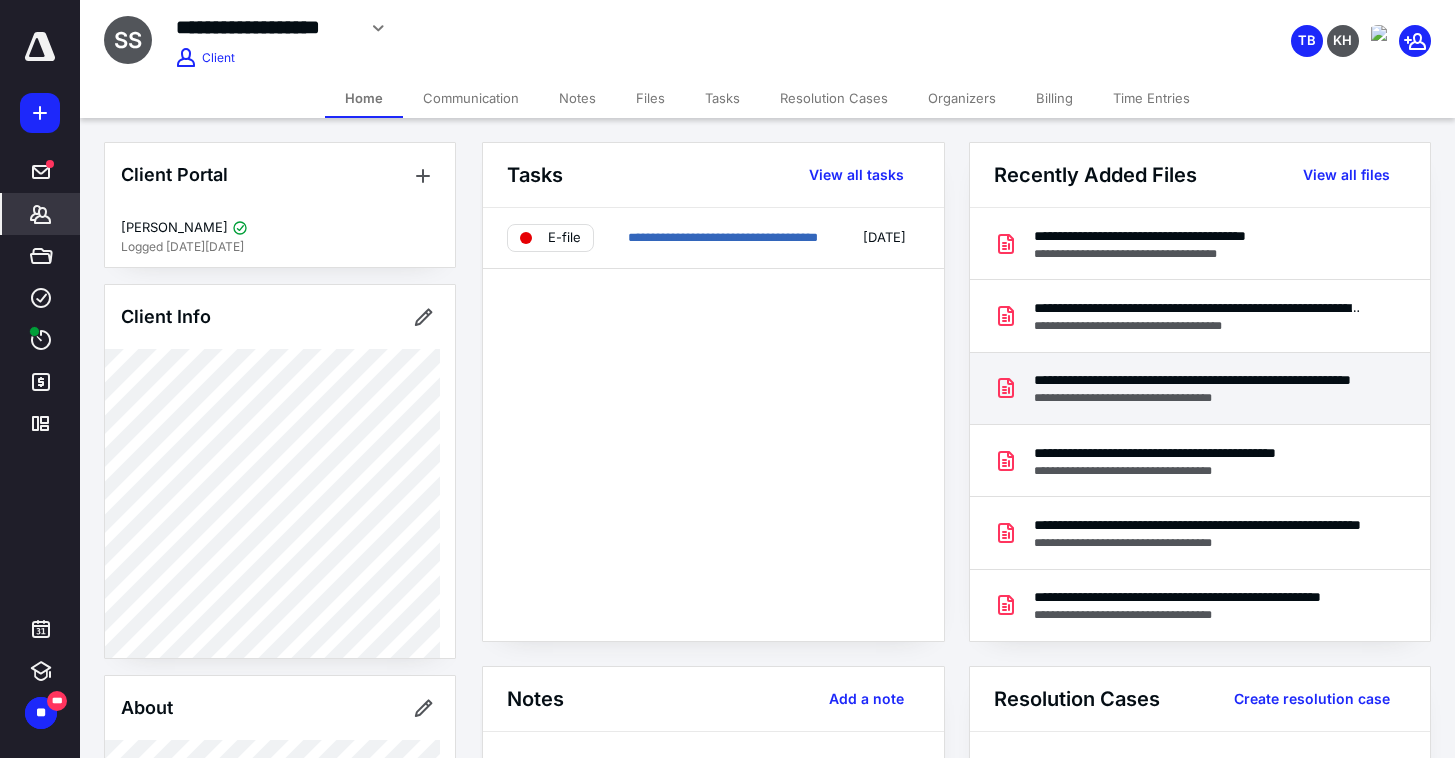 click on "**********" at bounding box center [1199, 398] 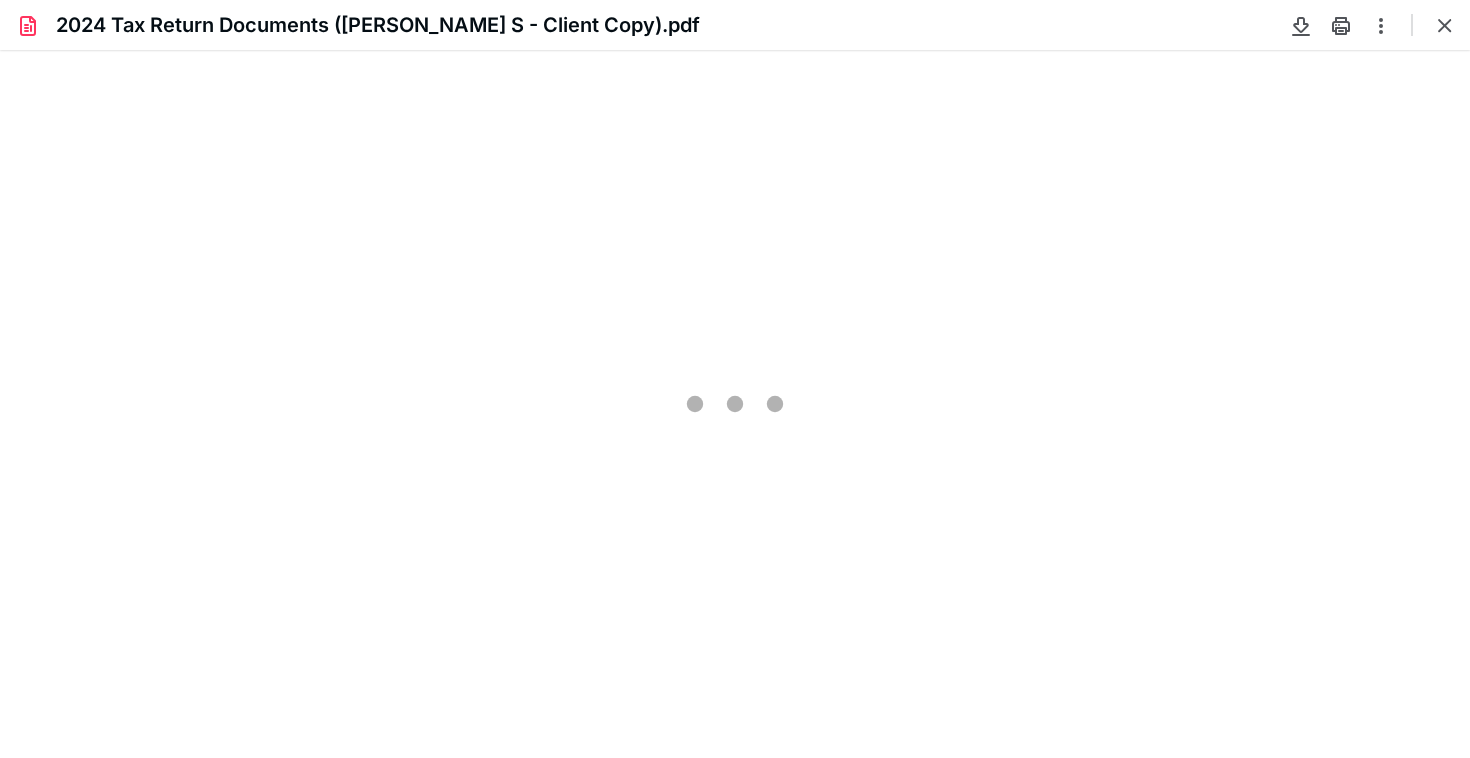scroll, scrollTop: 0, scrollLeft: 0, axis: both 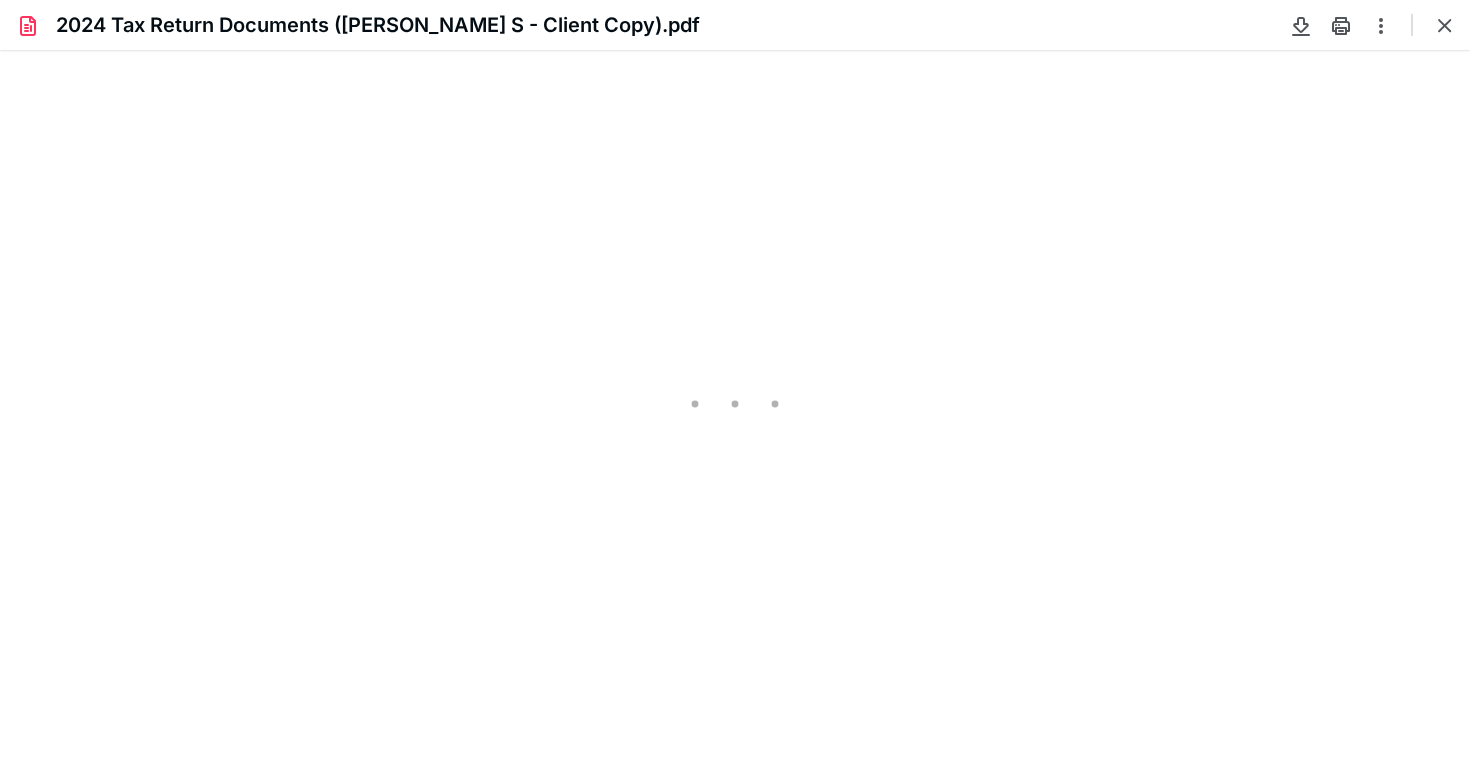 type on "84" 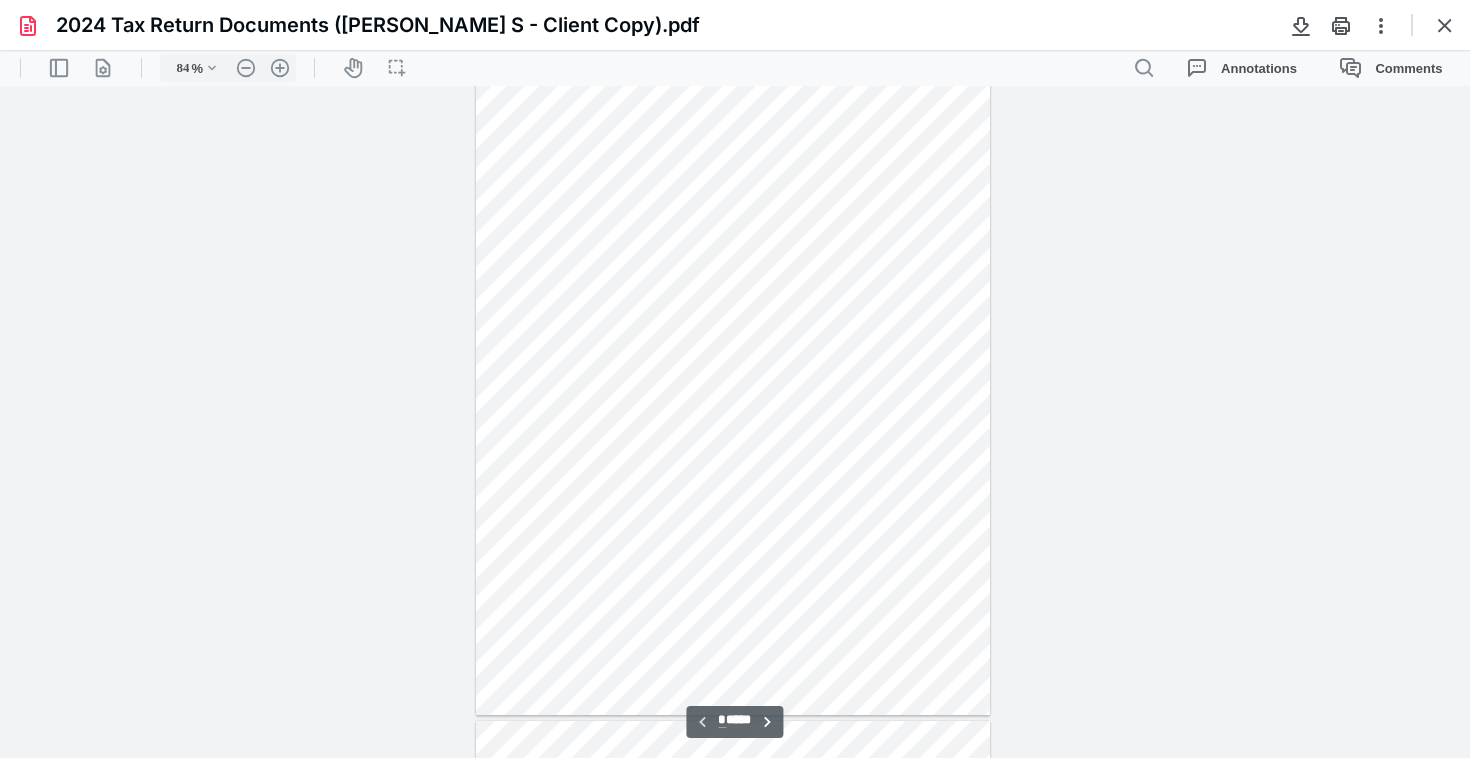 scroll, scrollTop: 40, scrollLeft: 0, axis: vertical 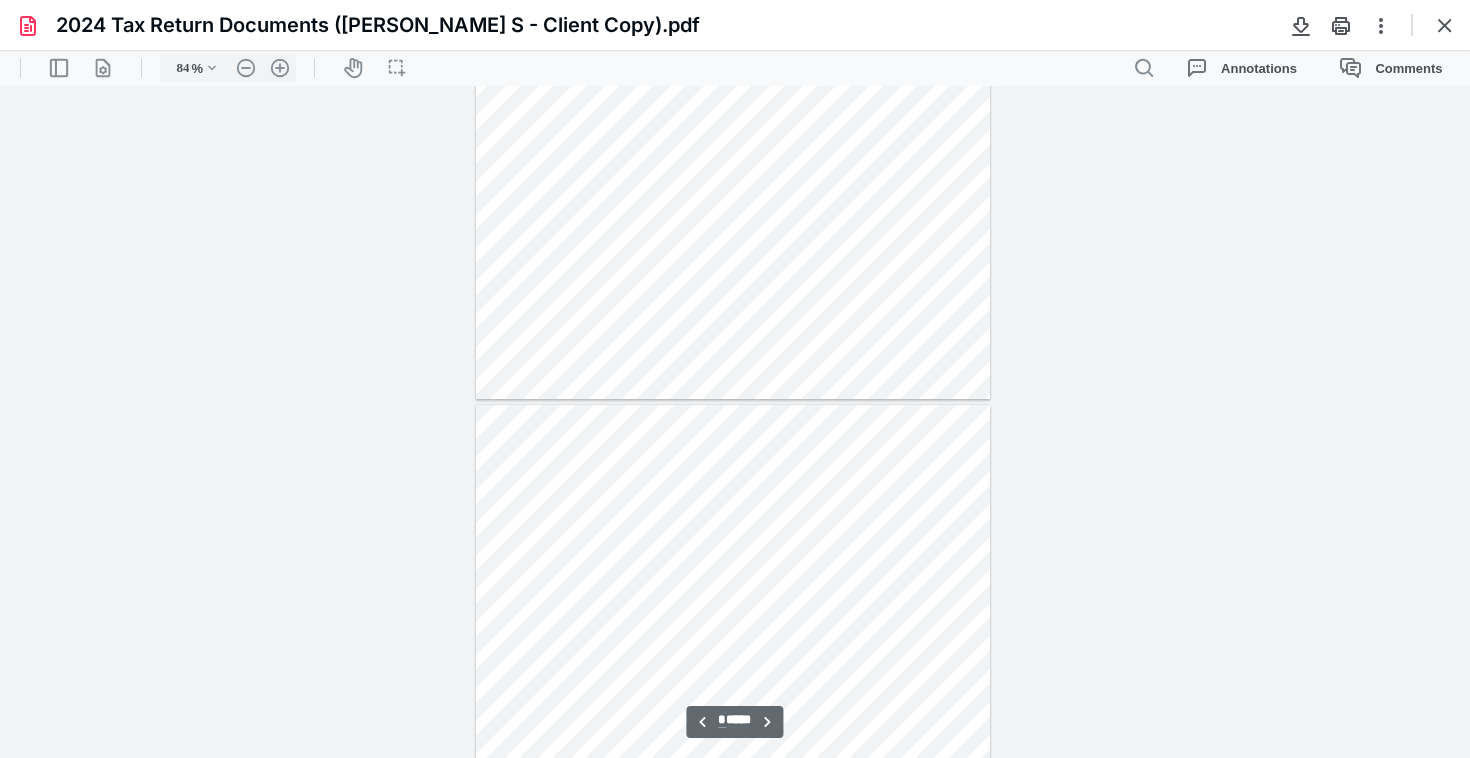 type on "*" 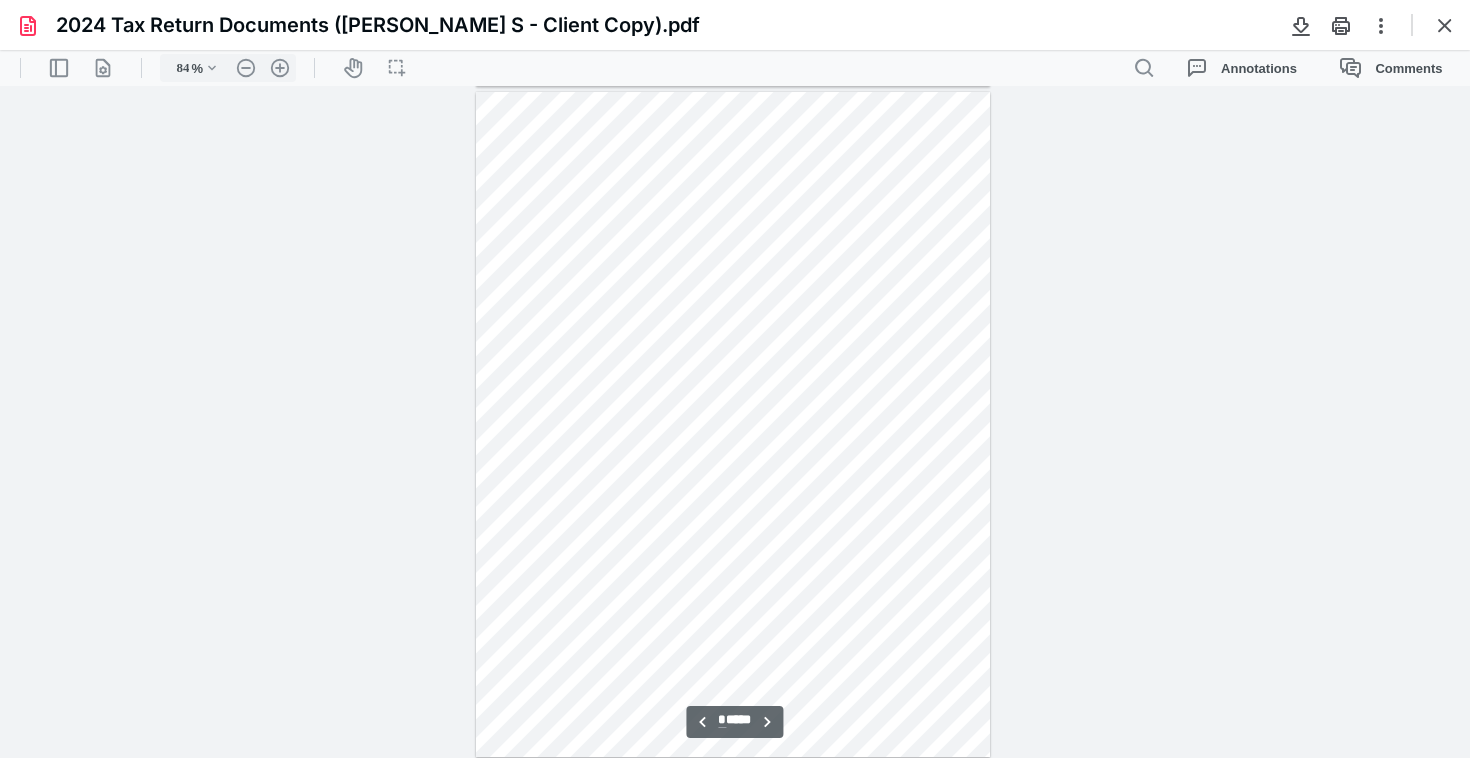 scroll, scrollTop: 5376, scrollLeft: 0, axis: vertical 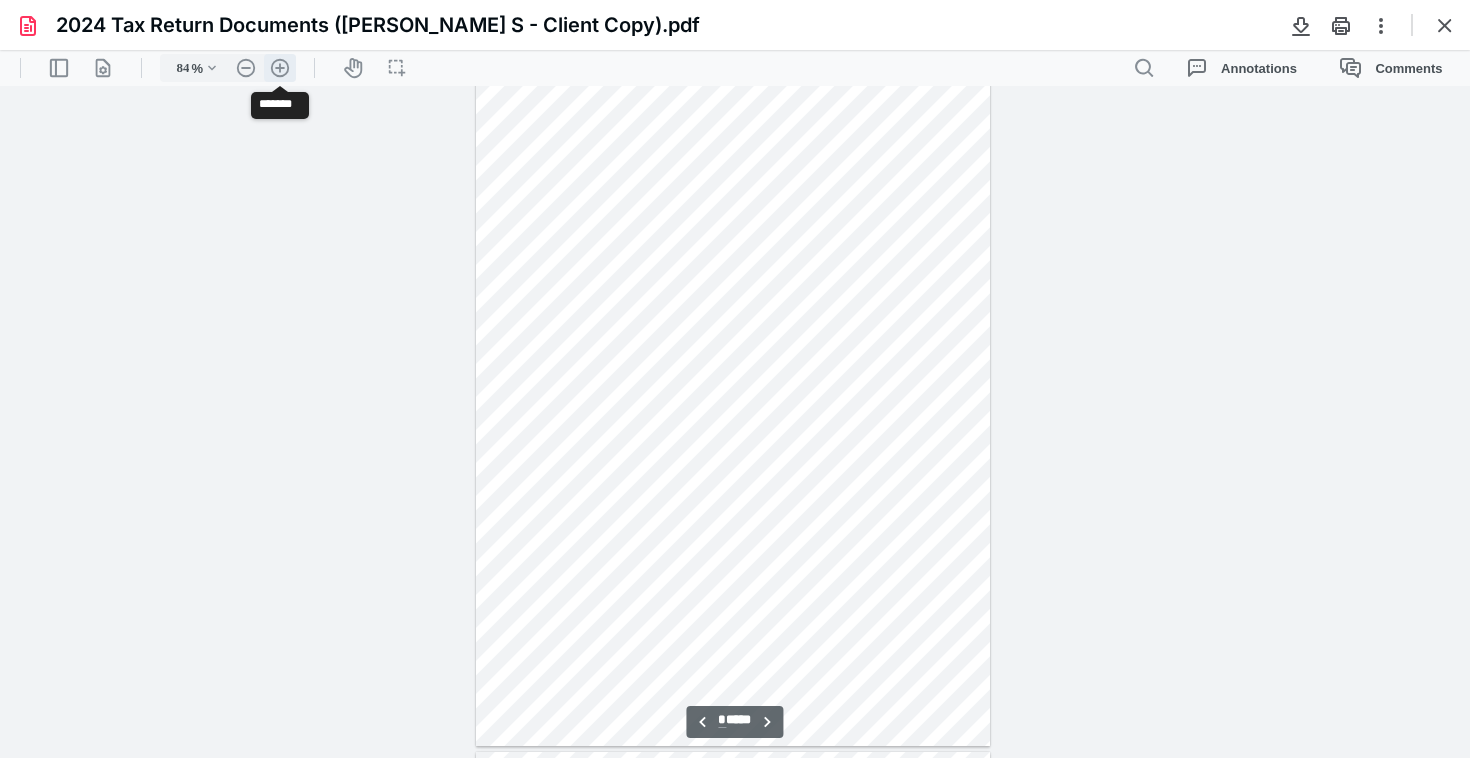 click on ".cls-1{fill:#abb0c4;} icon - header - zoom - in - line" at bounding box center (280, 68) 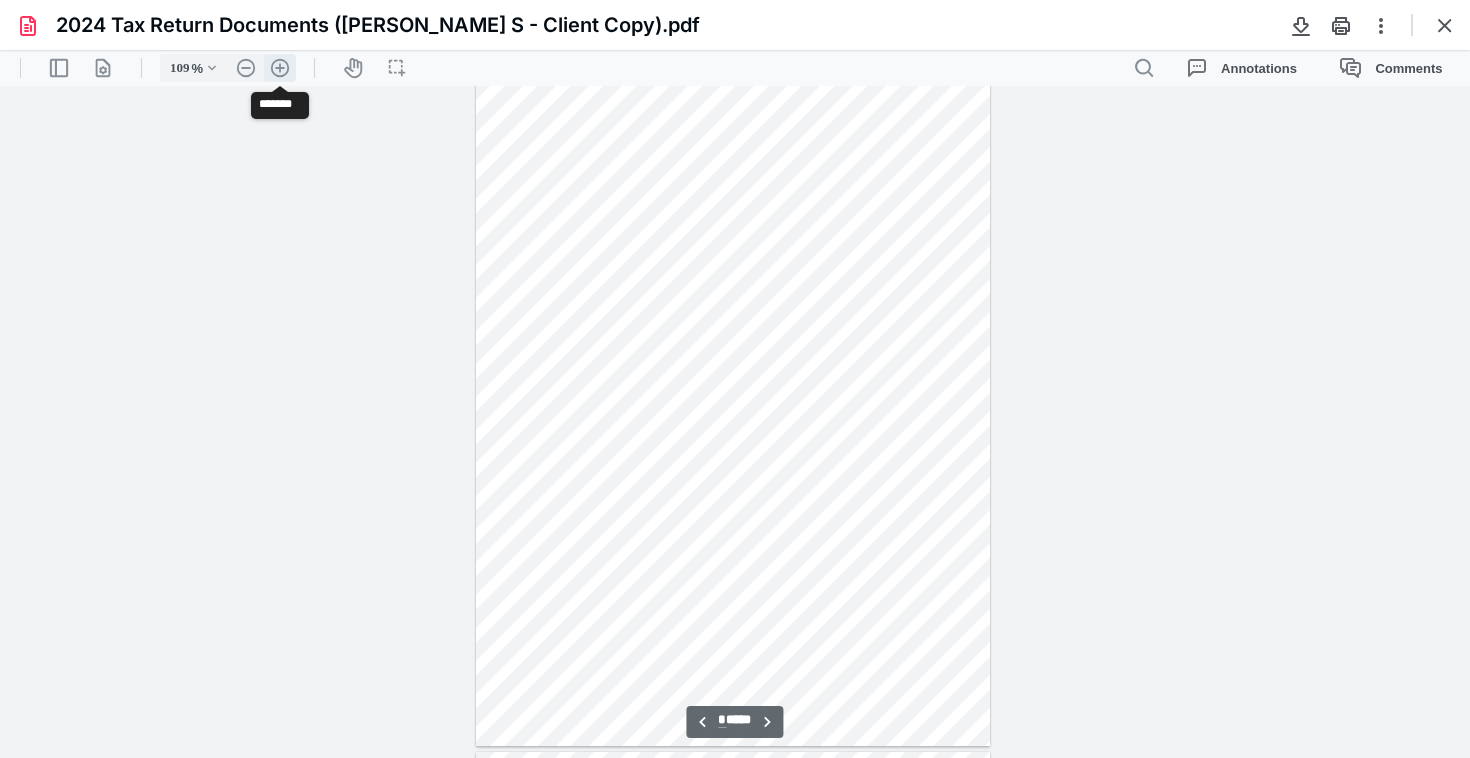 click on ".cls-1{fill:#abb0c4;} icon - header - zoom - in - line" at bounding box center [280, 68] 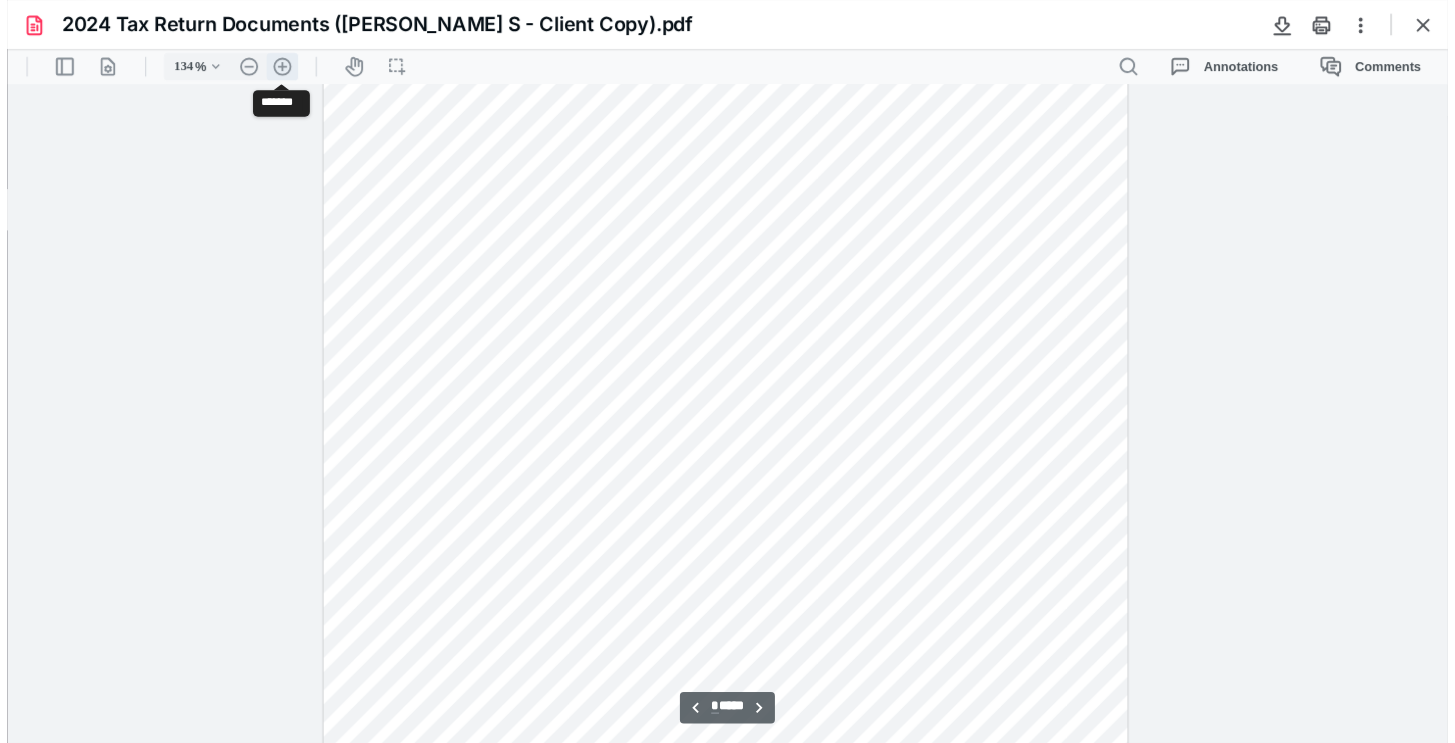 scroll, scrollTop: 8767, scrollLeft: 0, axis: vertical 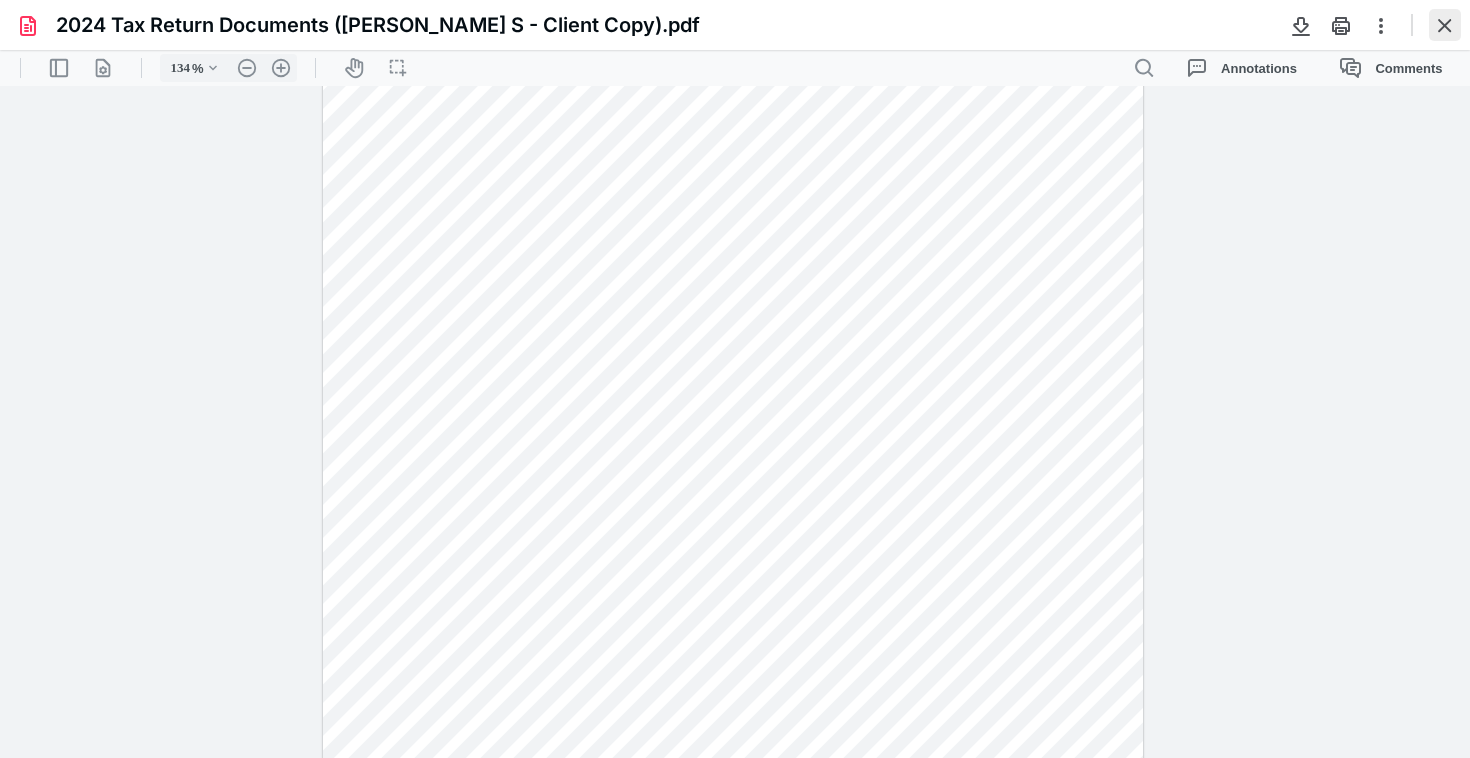 click at bounding box center [1445, 25] 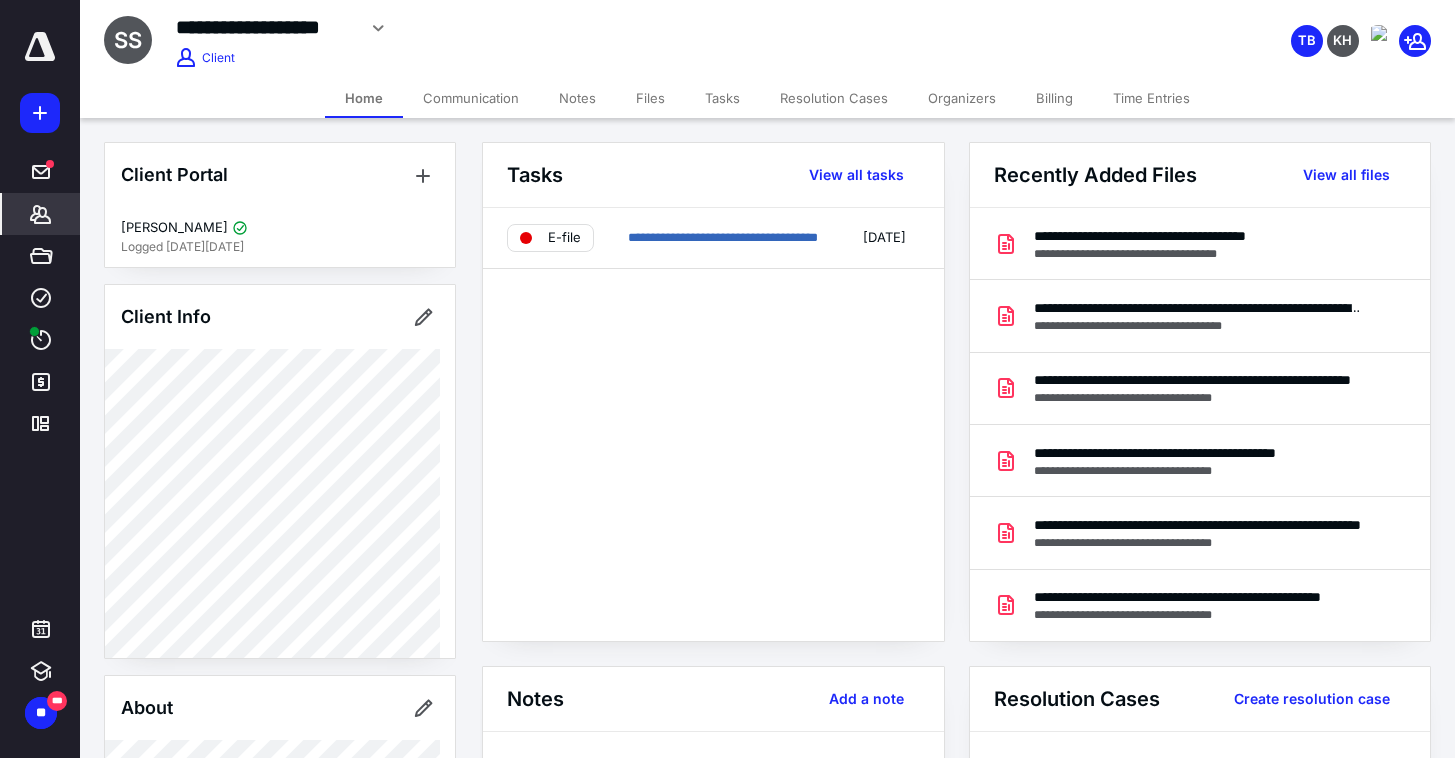 click on "Tasks" at bounding box center (722, 98) 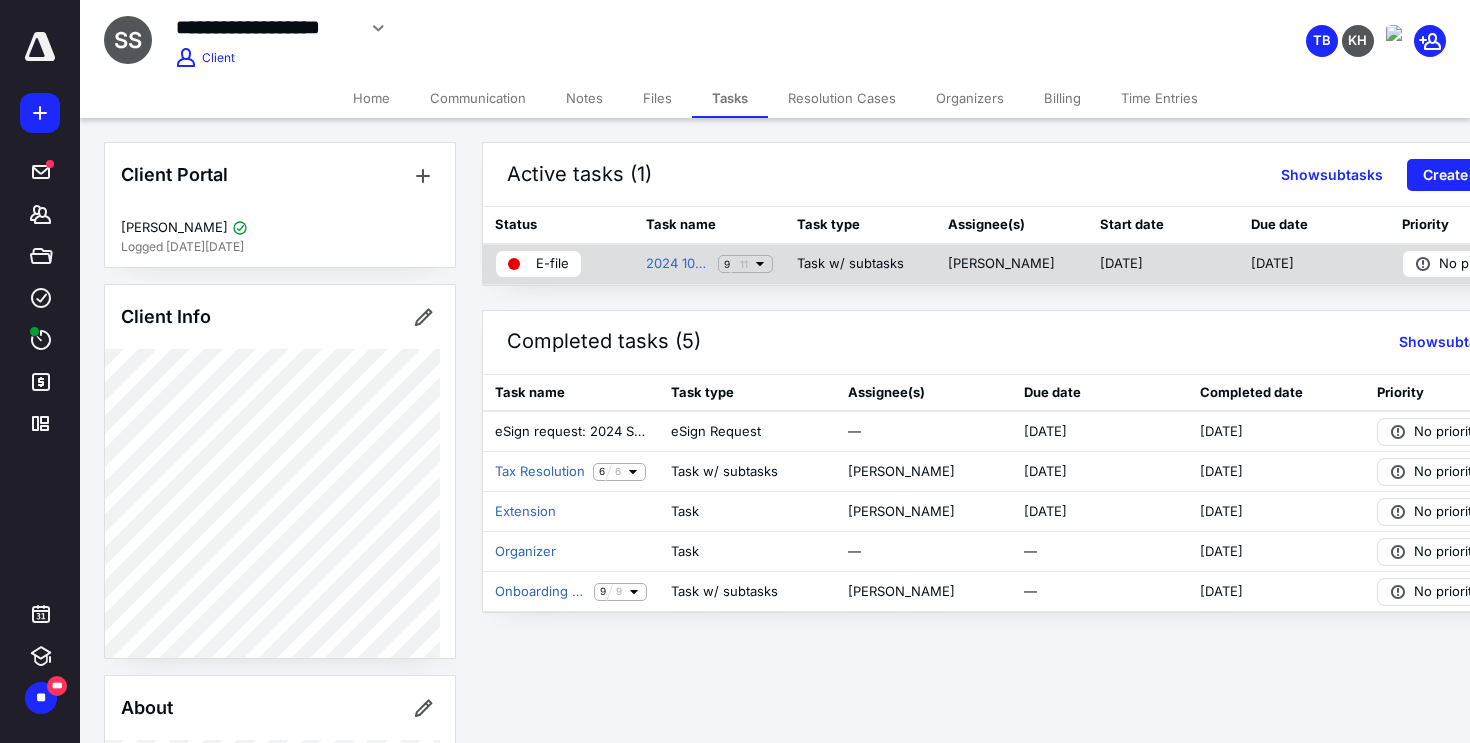 click 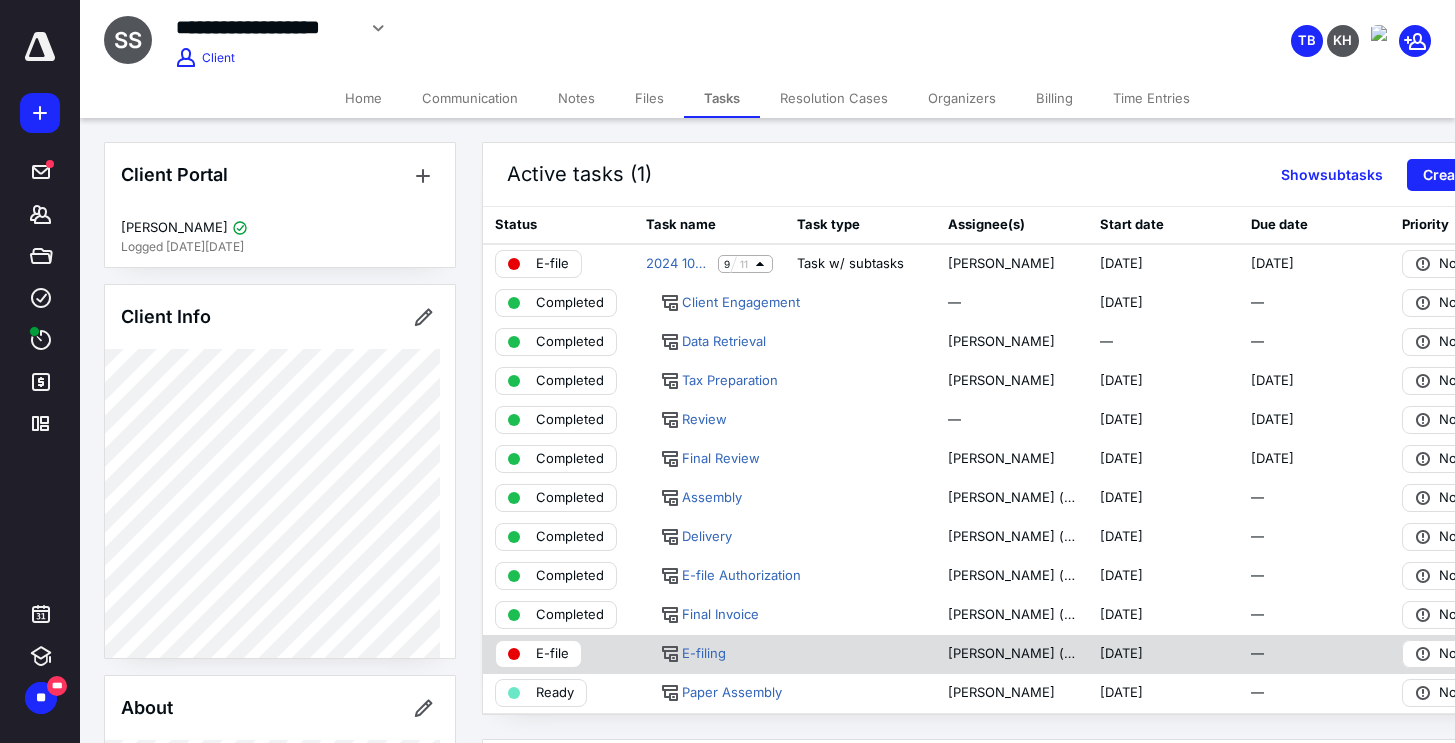 click on "E-file" at bounding box center (552, 654) 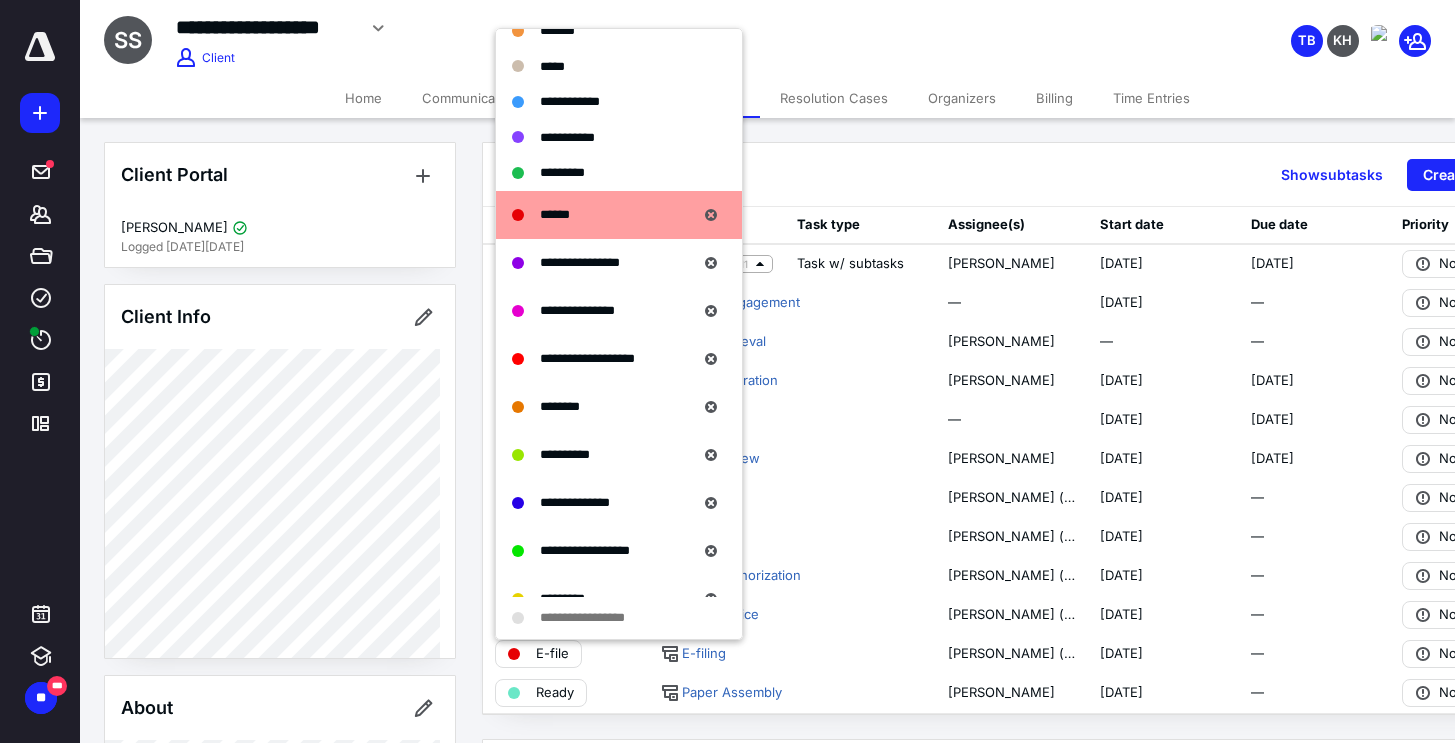 scroll, scrollTop: 233, scrollLeft: 0, axis: vertical 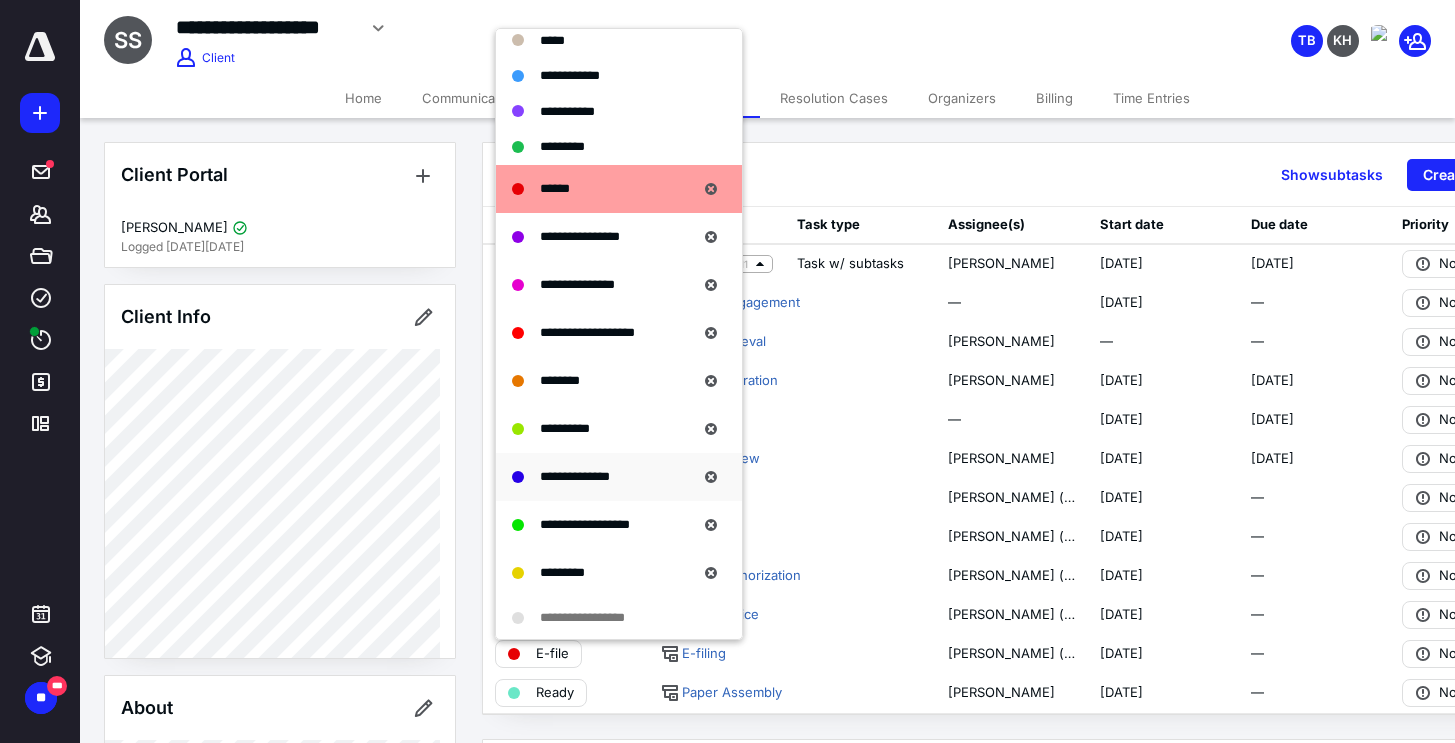click on "**********" at bounding box center (575, 476) 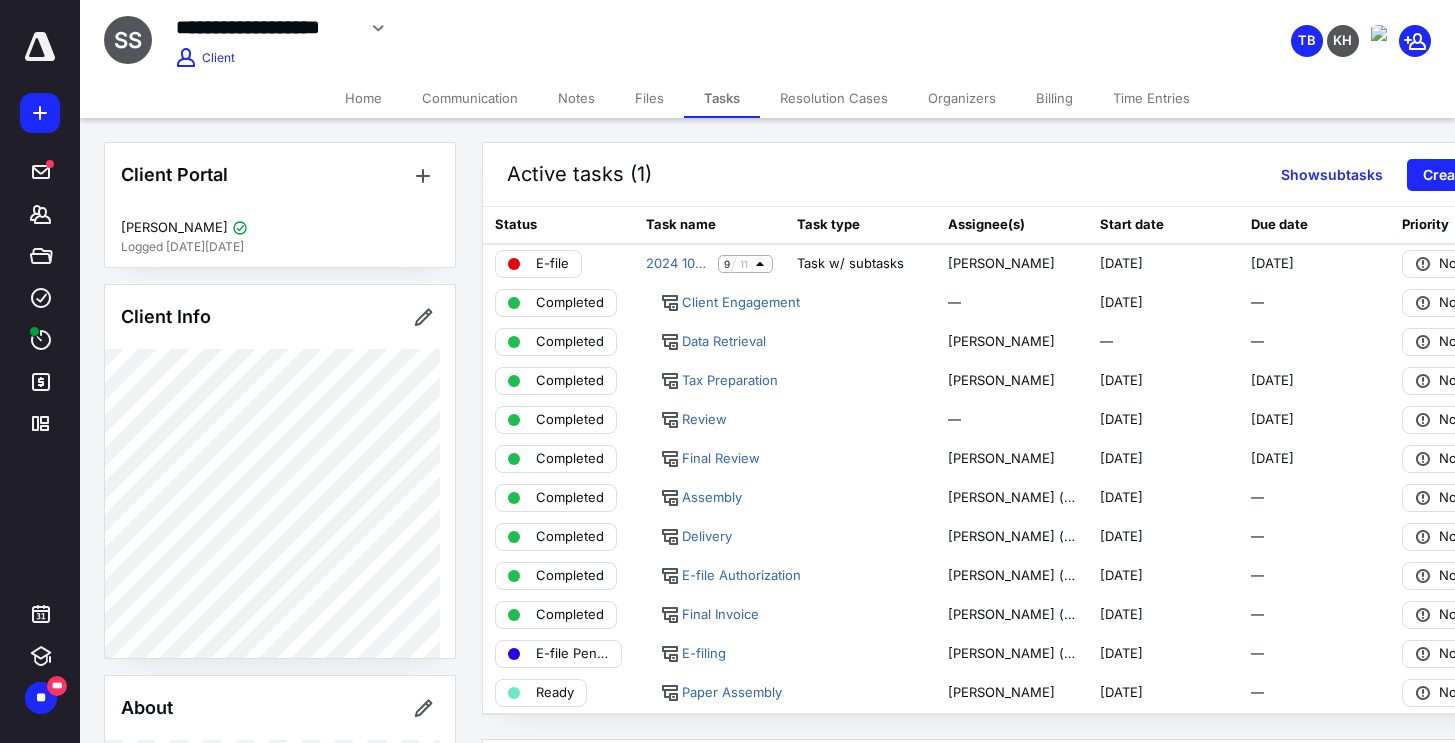 click at bounding box center (40, 47) 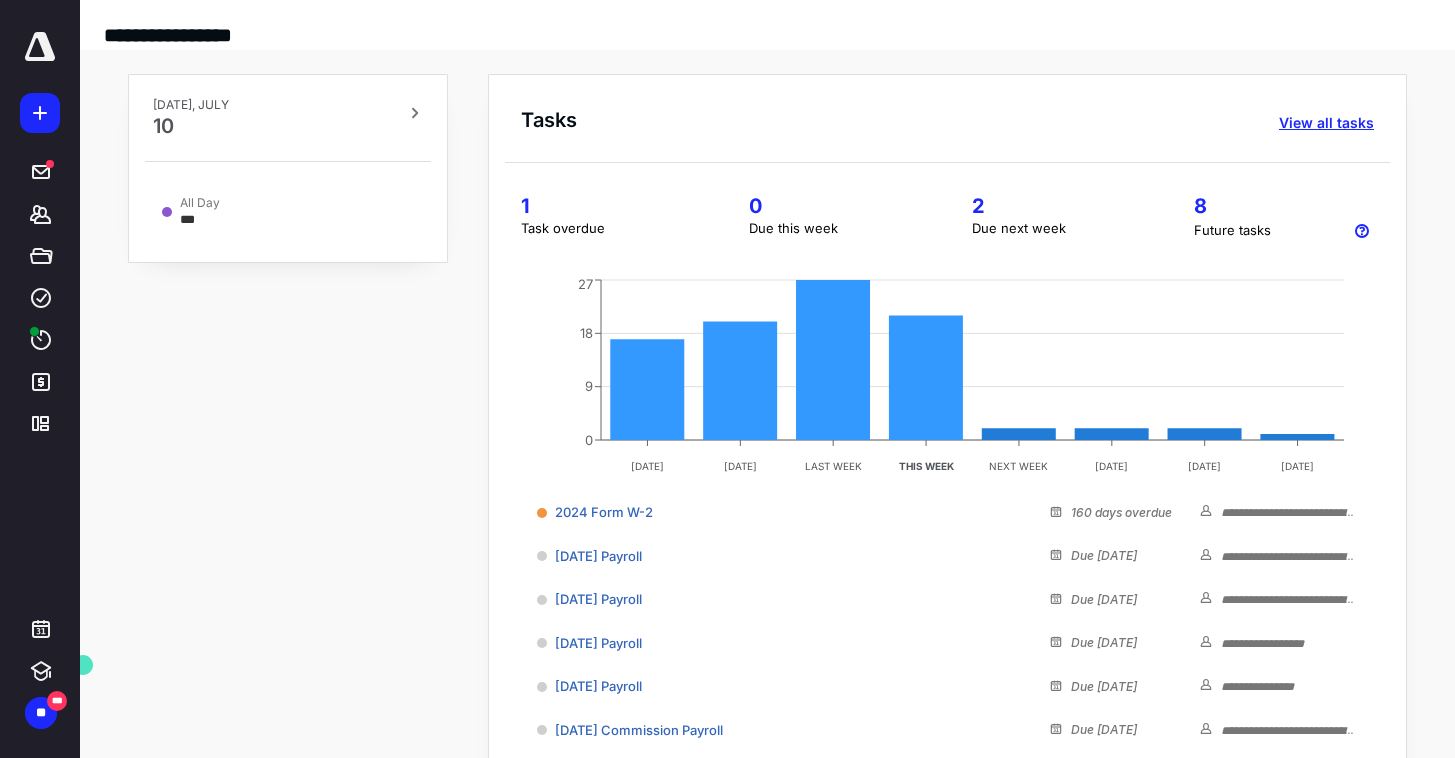 click on "View all tasks" at bounding box center (1326, 123) 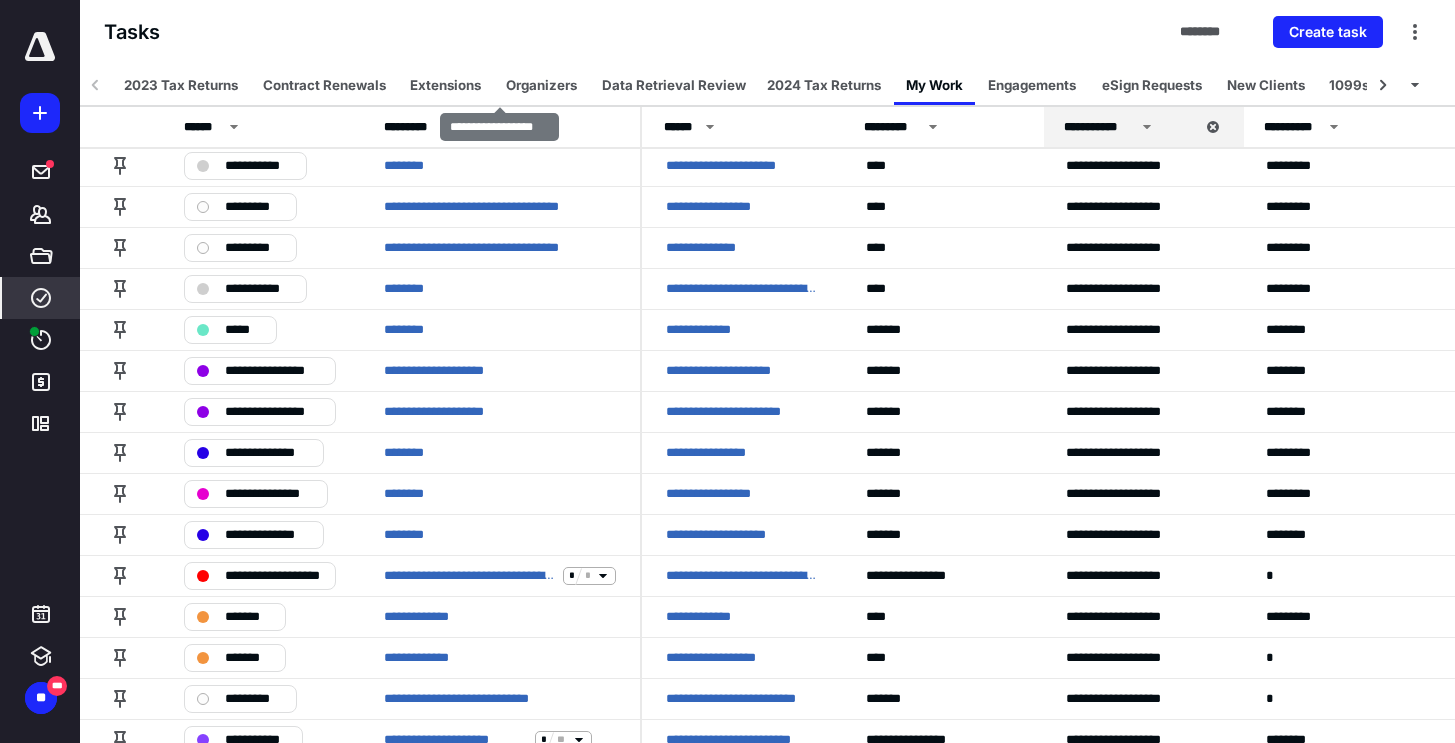 scroll, scrollTop: 496, scrollLeft: 0, axis: vertical 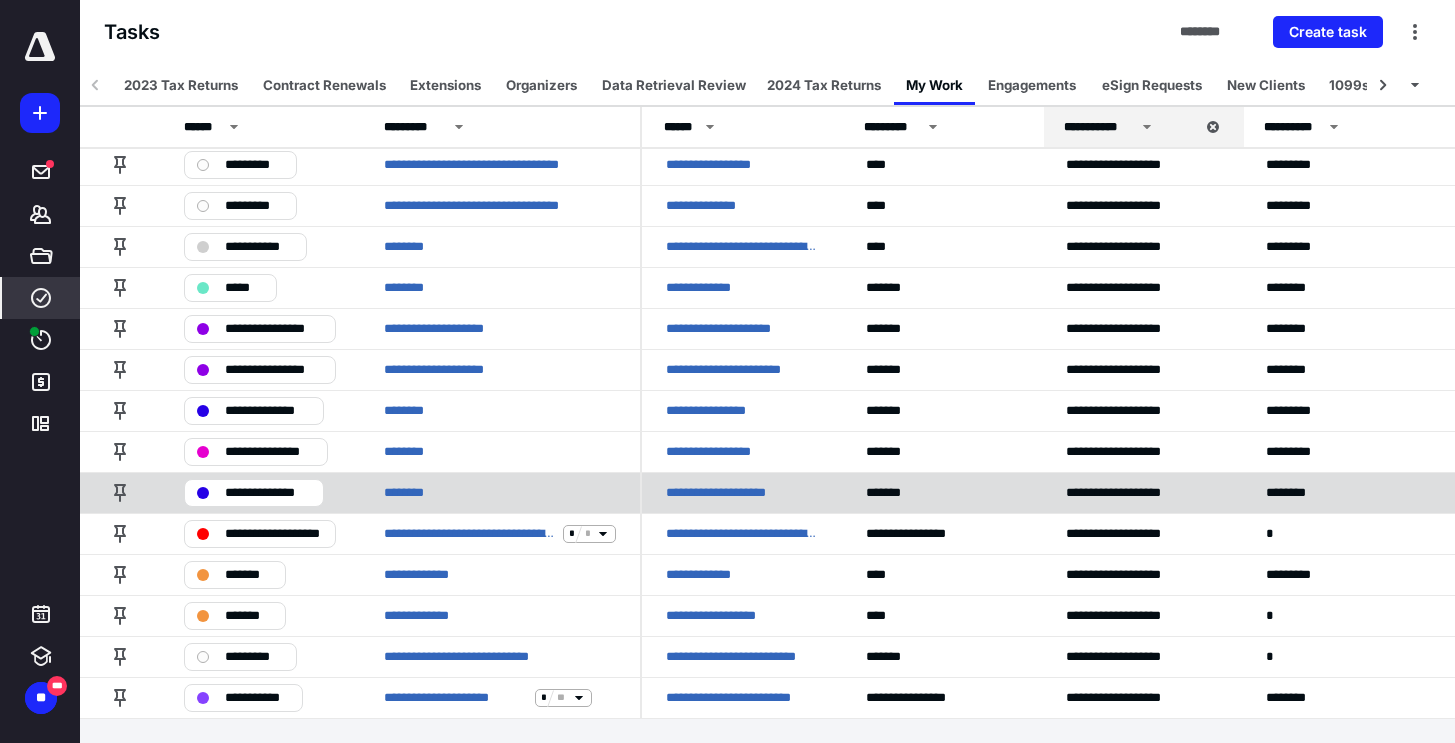 click on "**********" at bounding box center (268, 493) 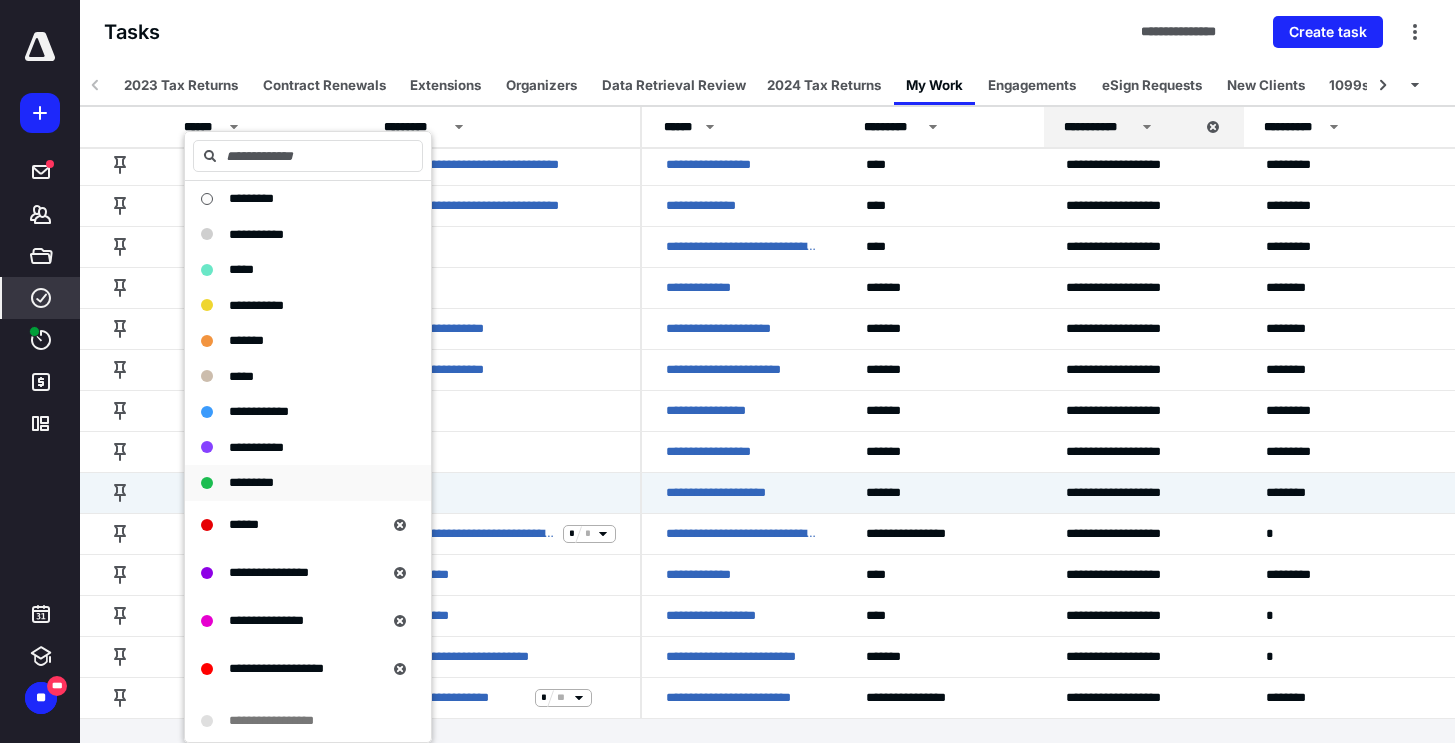 click on "*********" at bounding box center (251, 482) 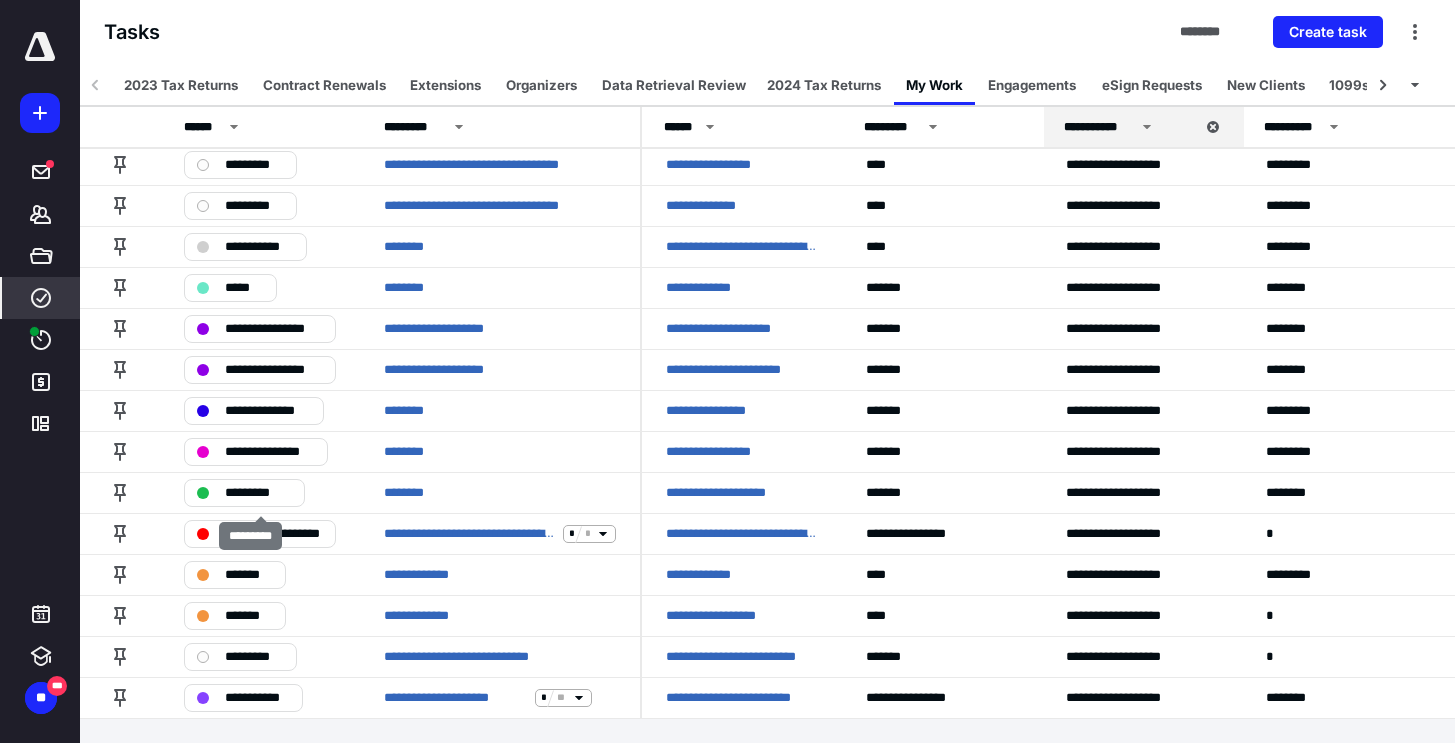 scroll, scrollTop: 455, scrollLeft: 0, axis: vertical 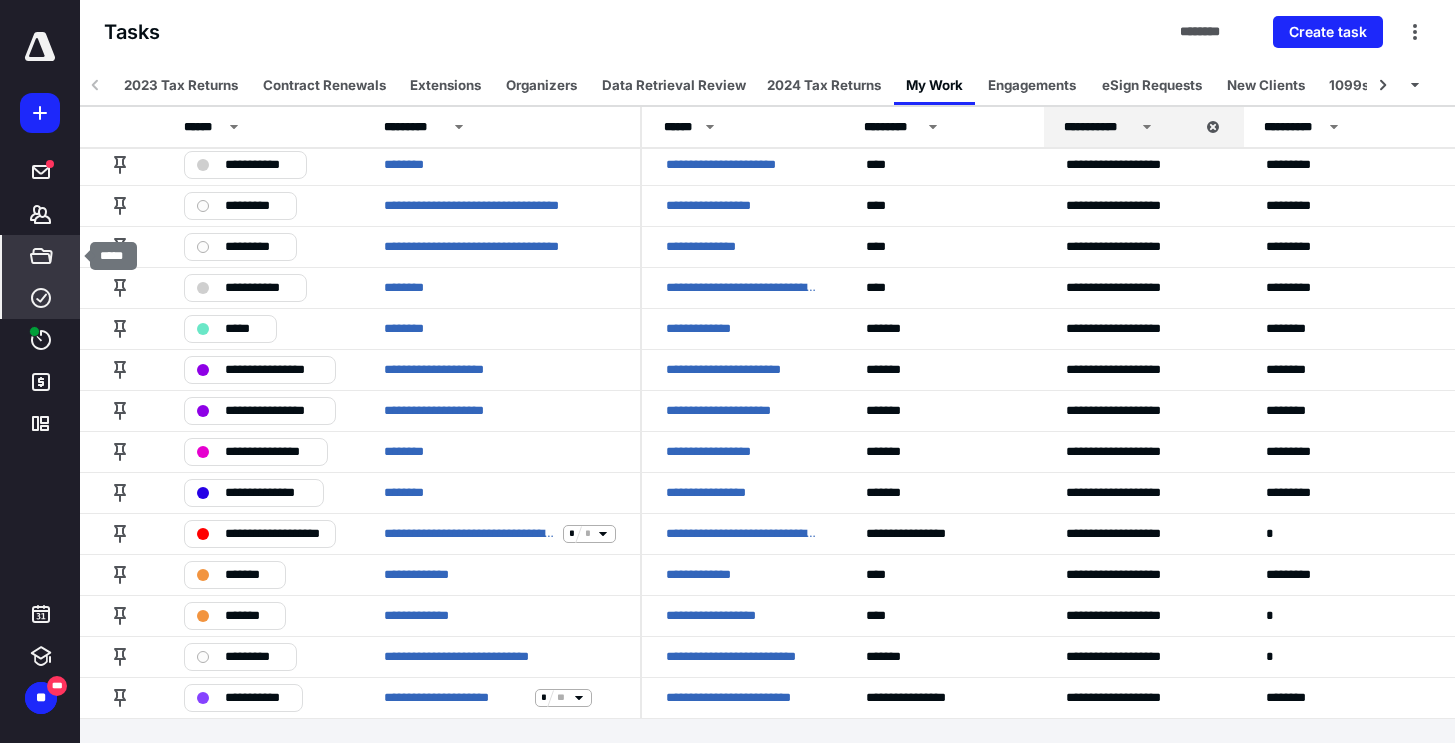 click 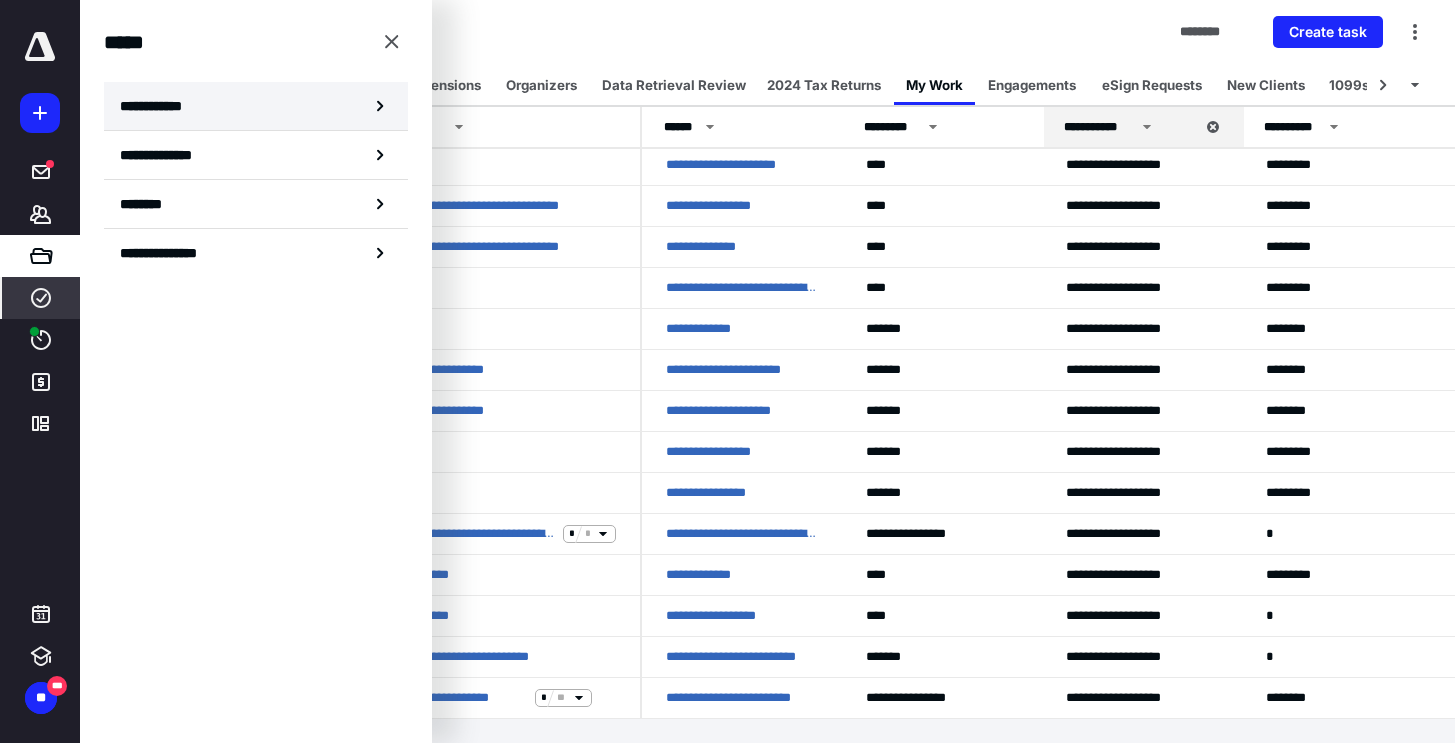 click on "**********" at bounding box center [157, 106] 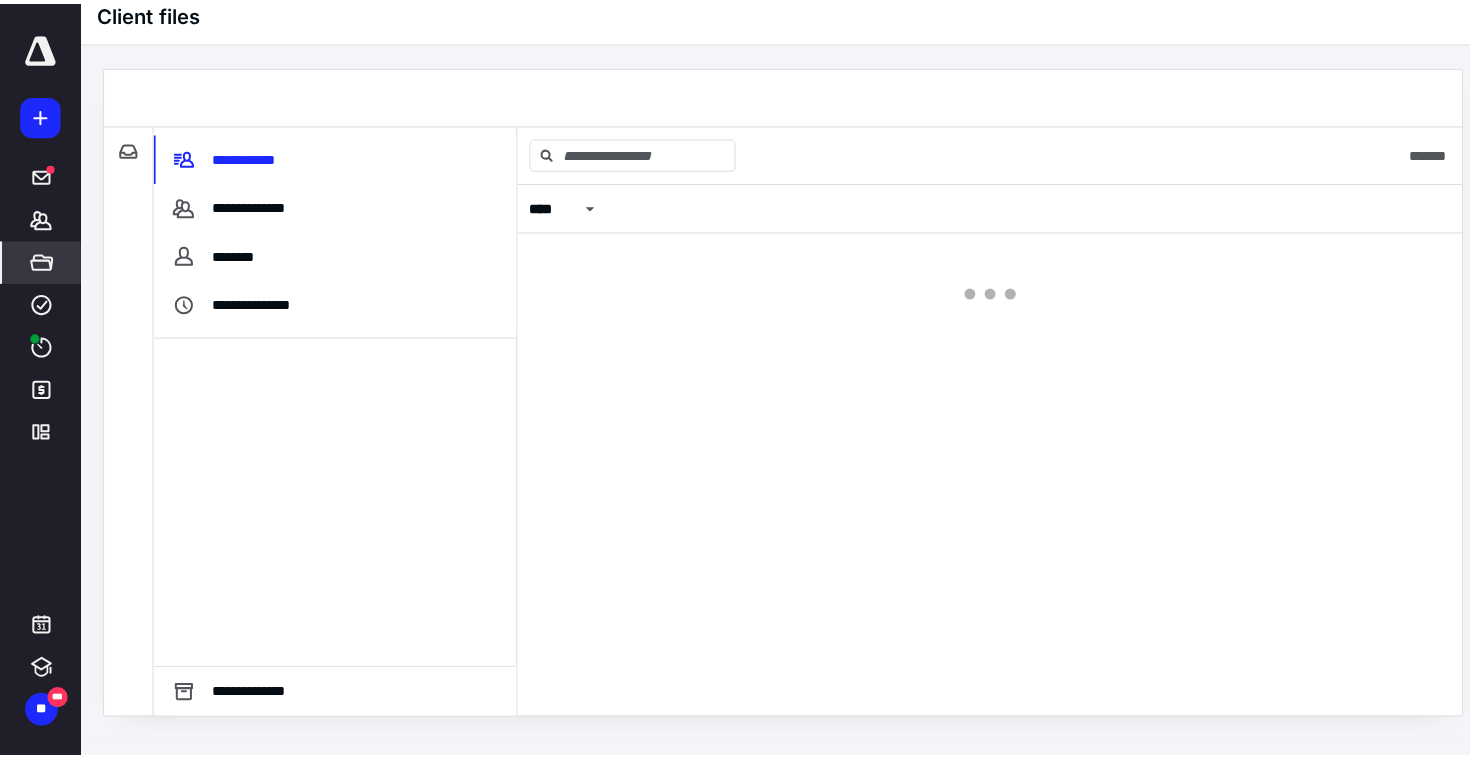 scroll, scrollTop: 0, scrollLeft: 0, axis: both 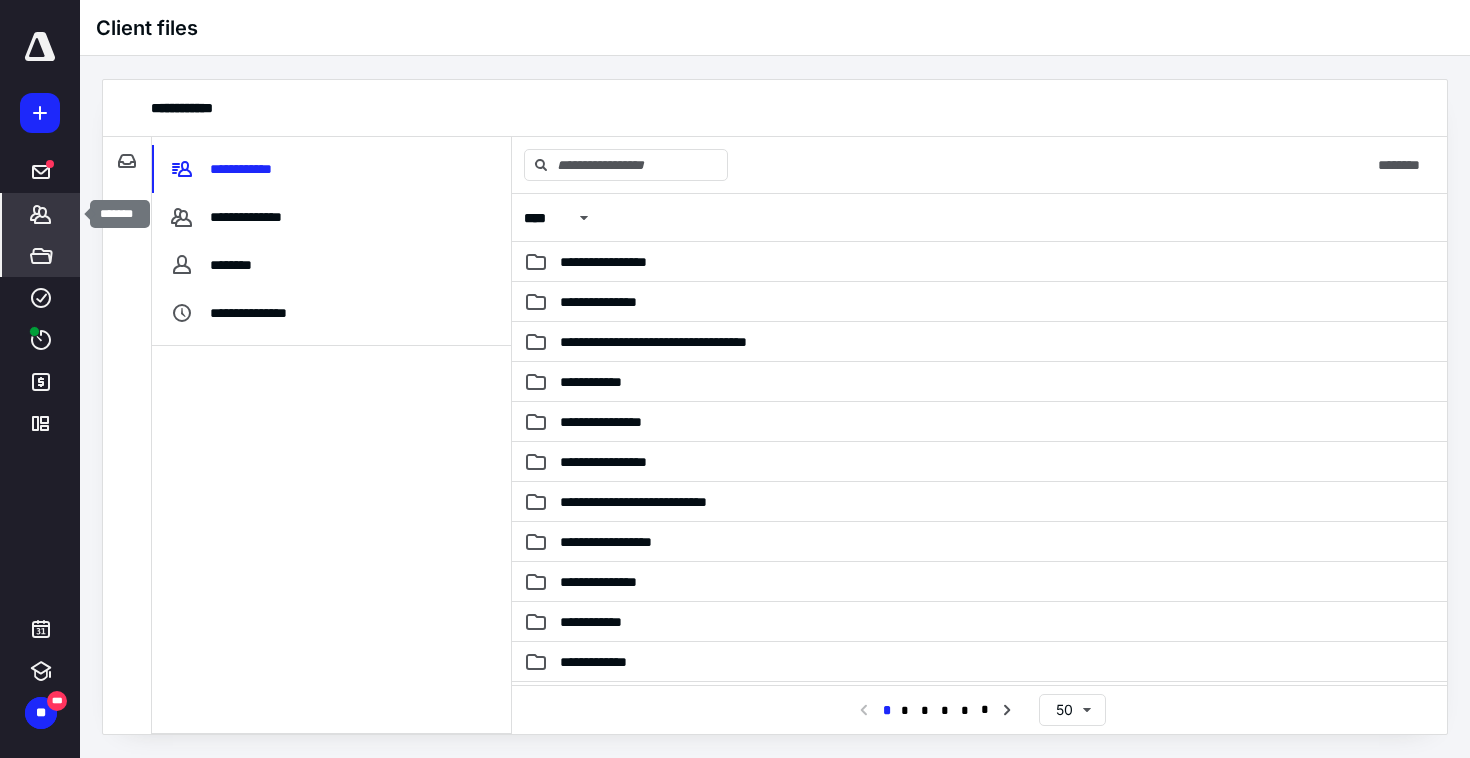 click on "*******" at bounding box center [41, 214] 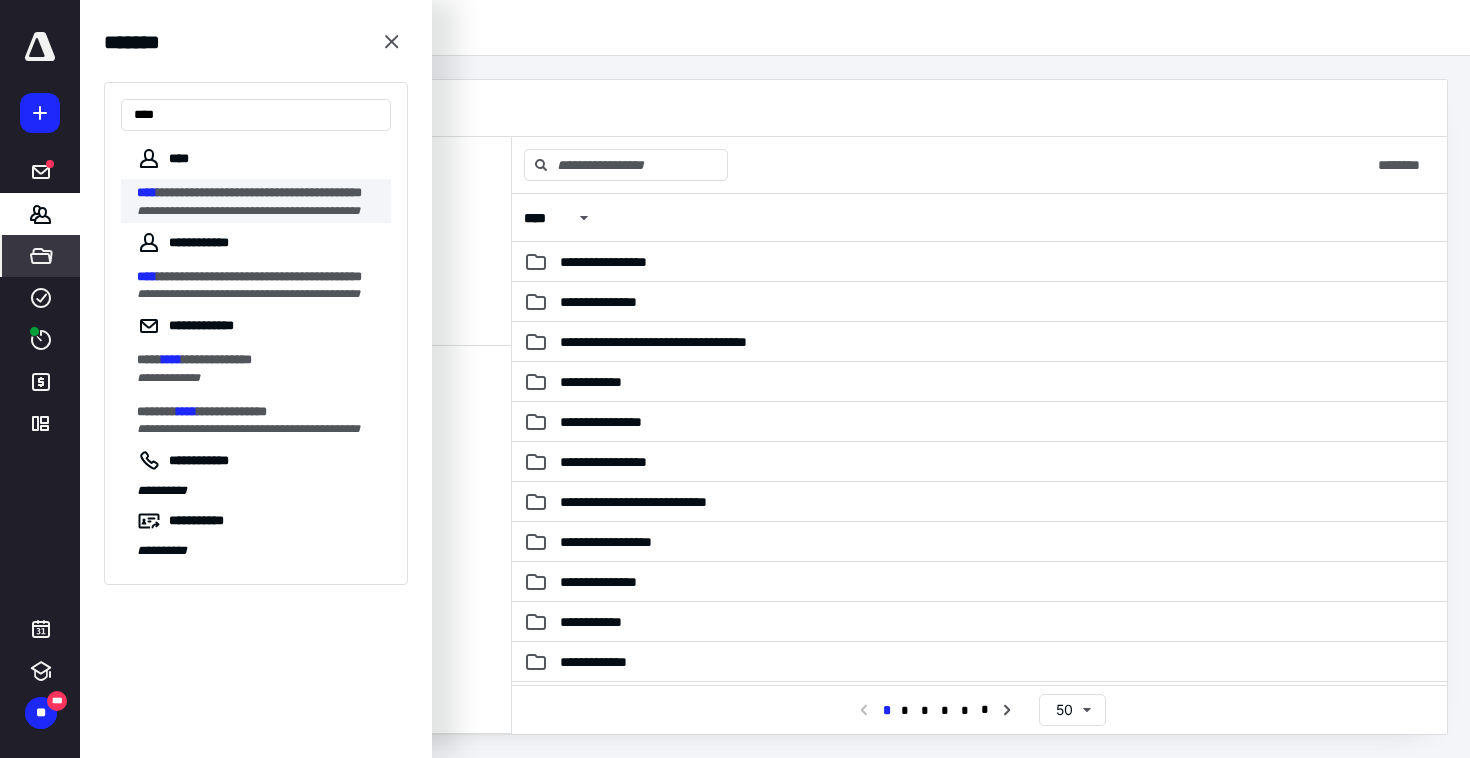 type on "****" 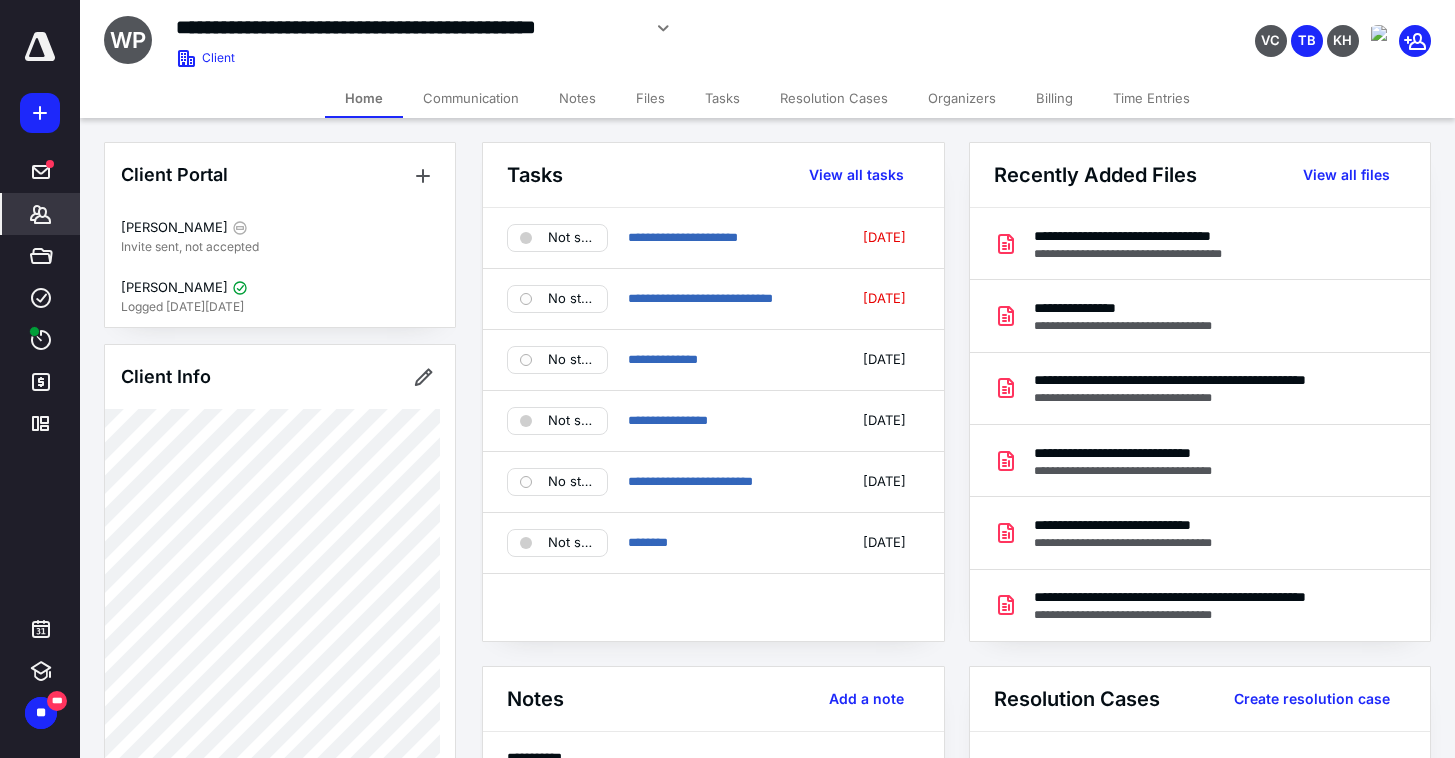 click on "Files" at bounding box center [650, 98] 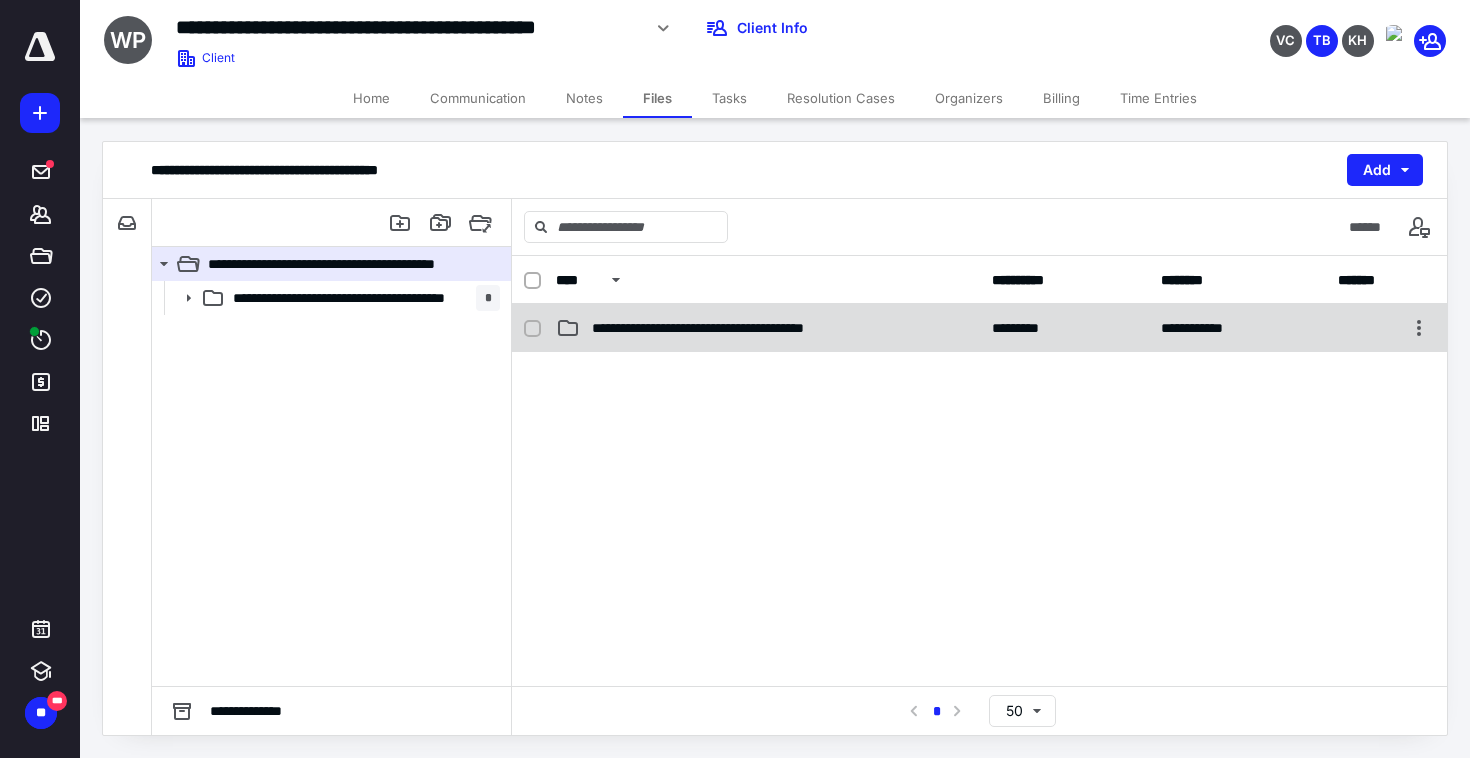 click on "**********" at bounding box center (765, 328) 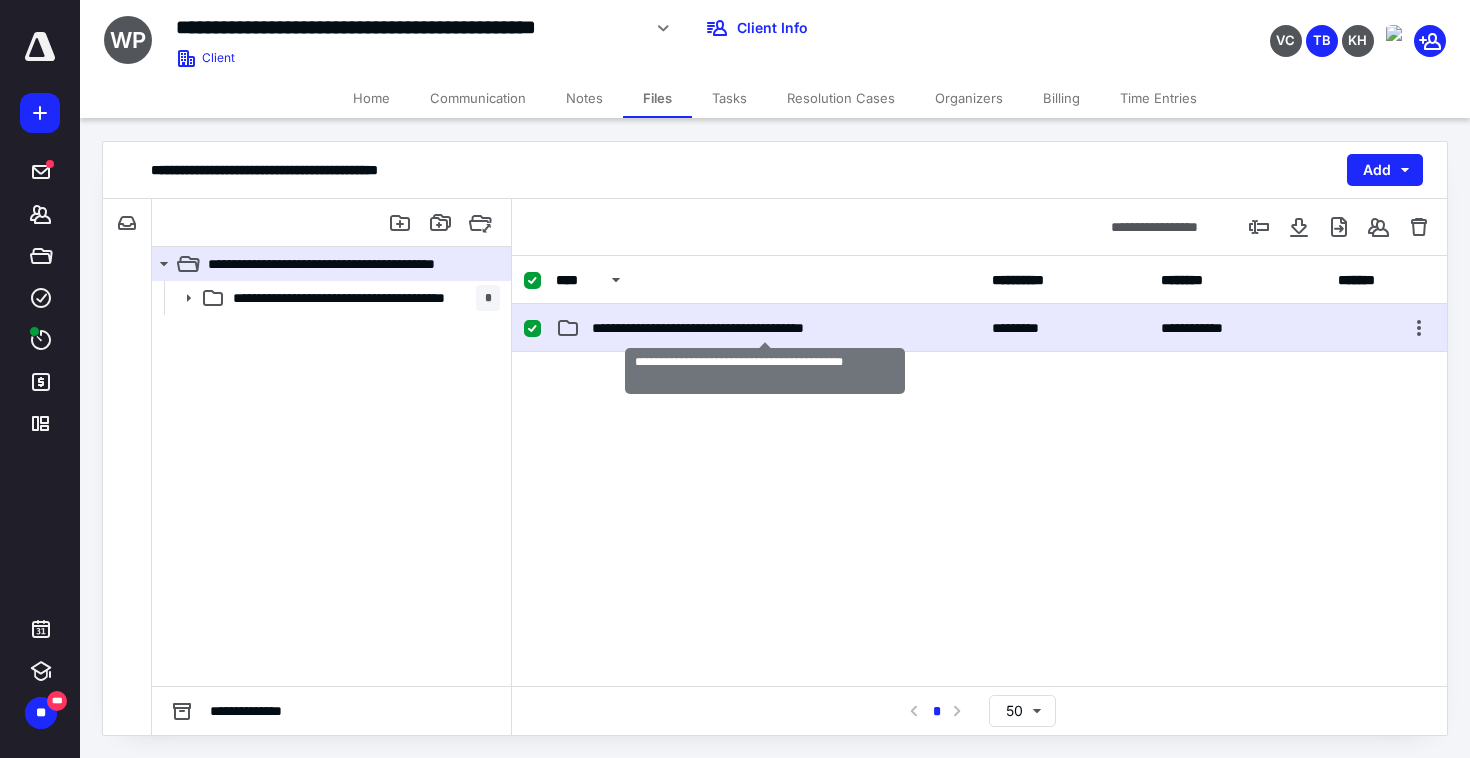 click on "**********" at bounding box center (765, 328) 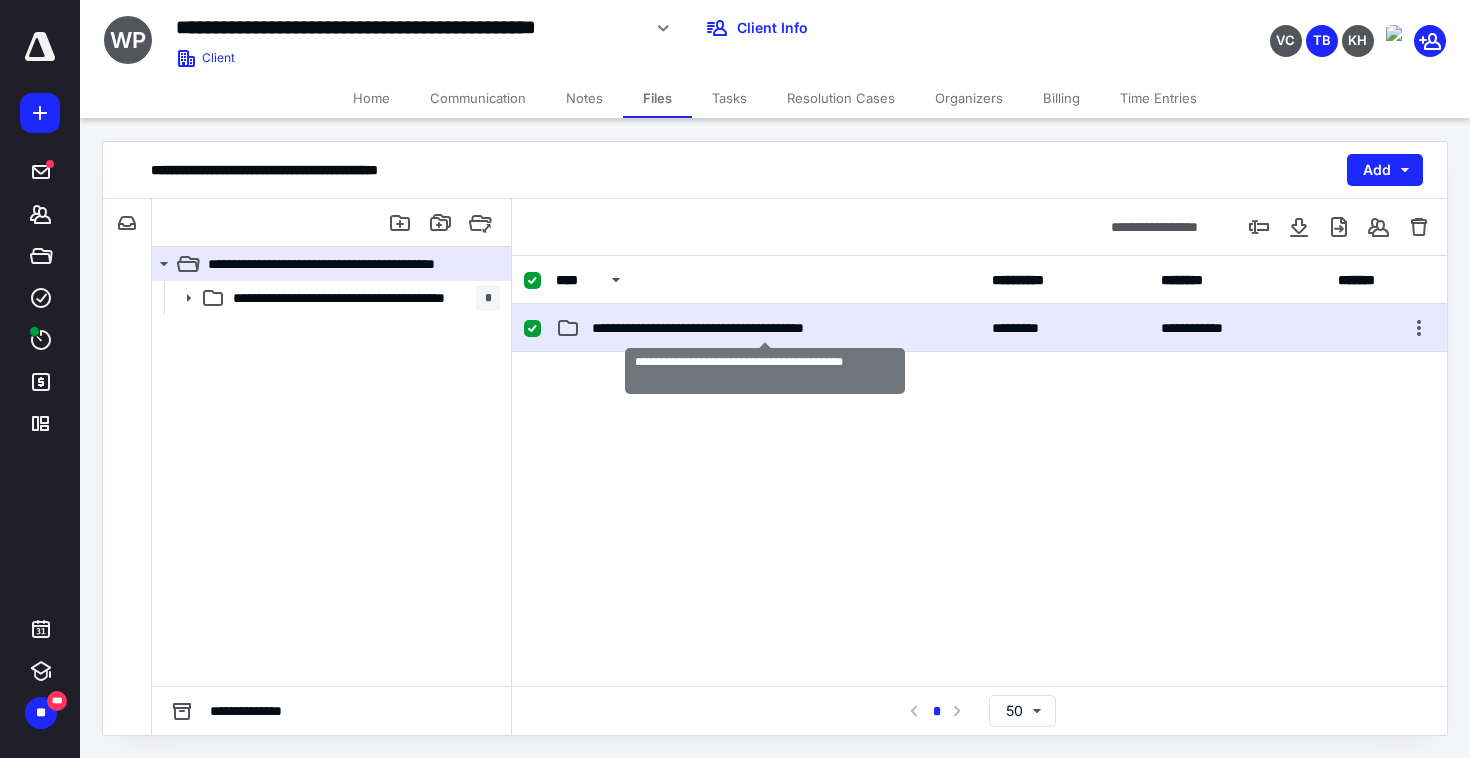 checkbox on "false" 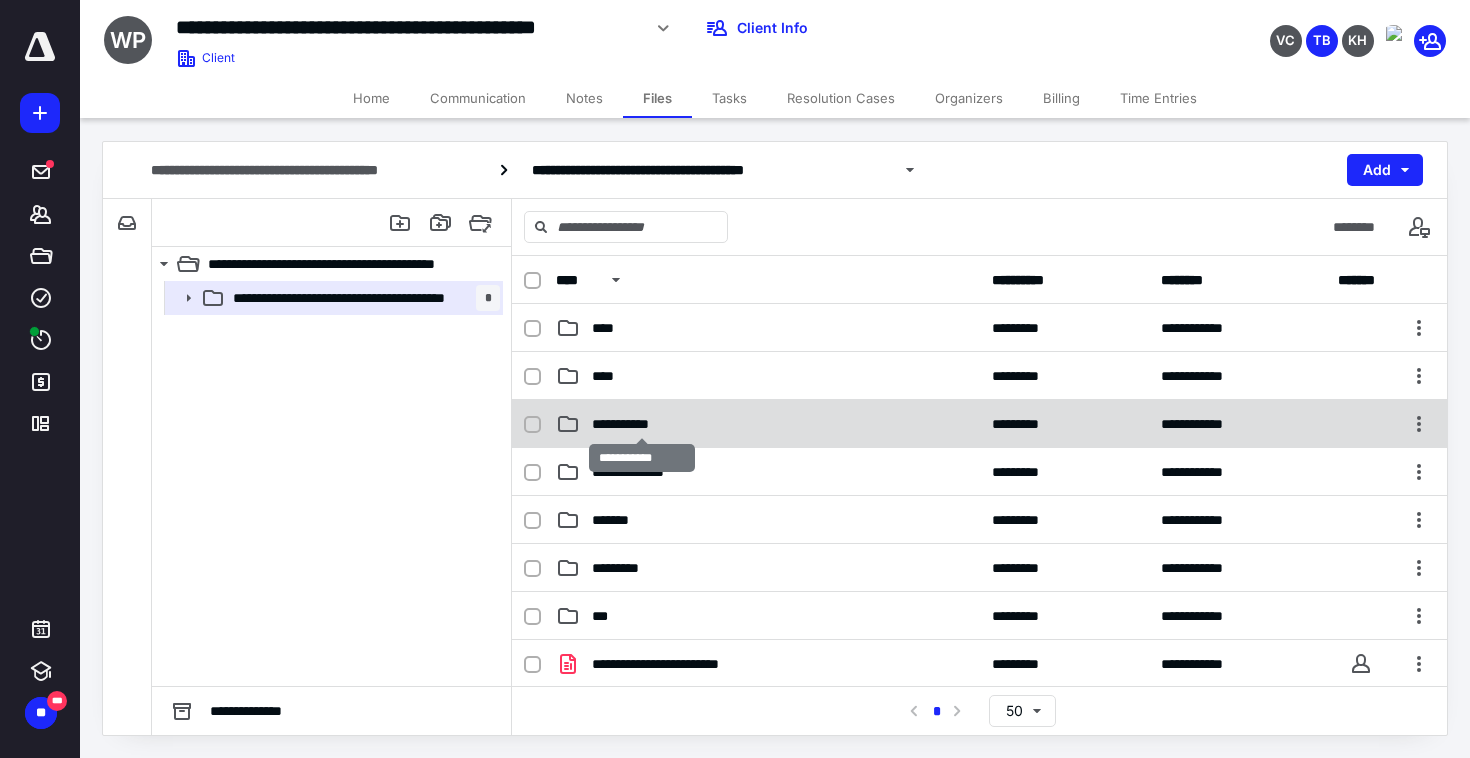 click on "**********" at bounding box center [642, 424] 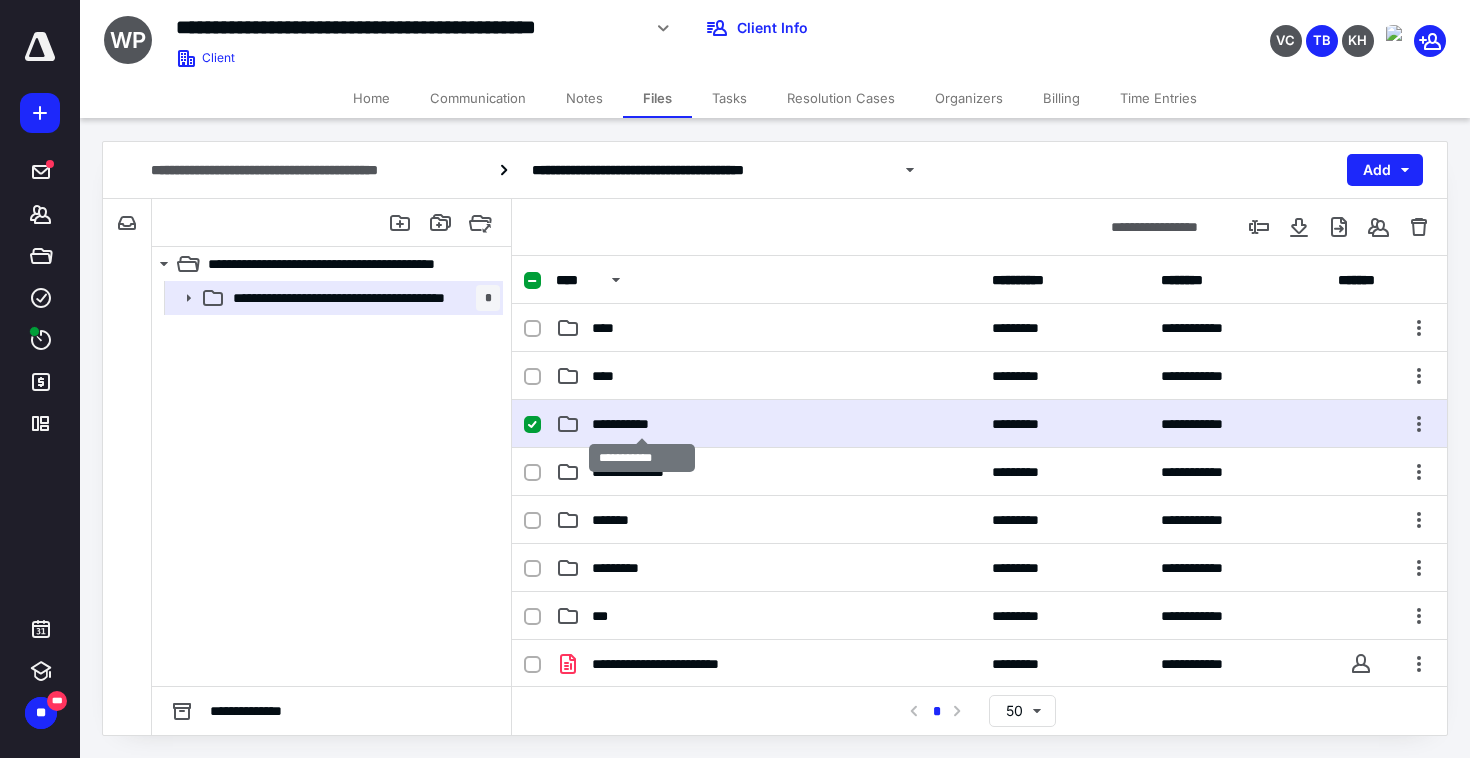 click on "**********" at bounding box center (642, 424) 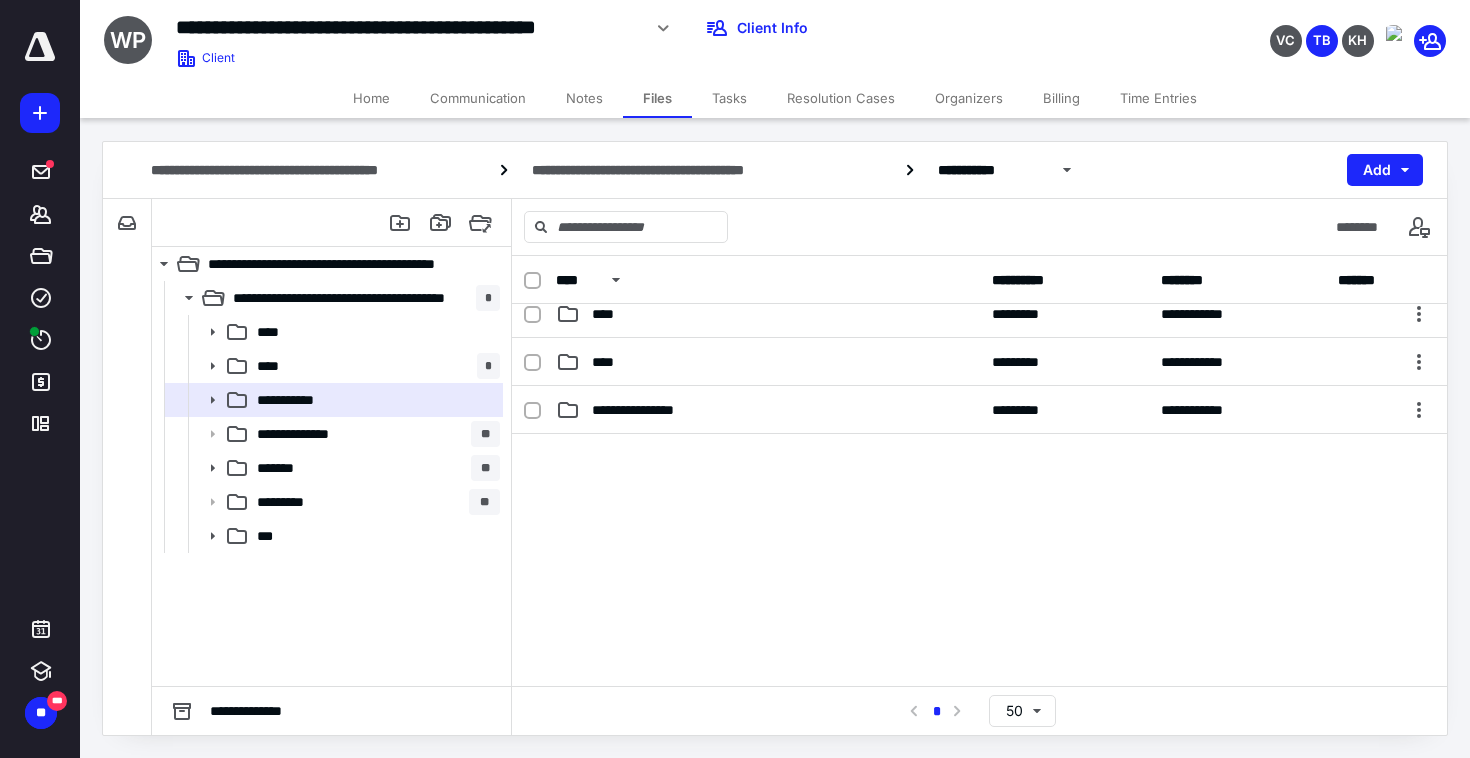 scroll, scrollTop: 381, scrollLeft: 0, axis: vertical 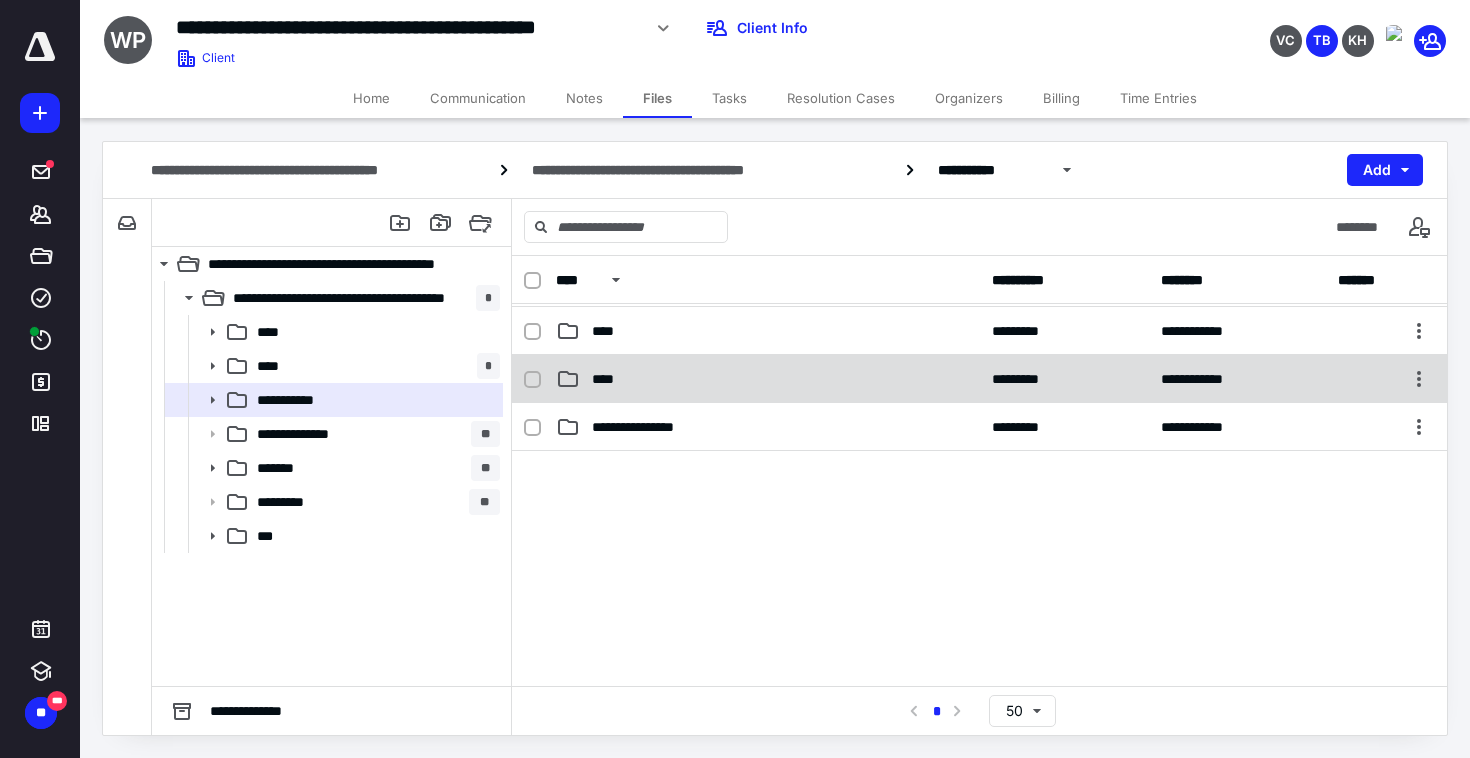 click on "****" at bounding box center [768, 379] 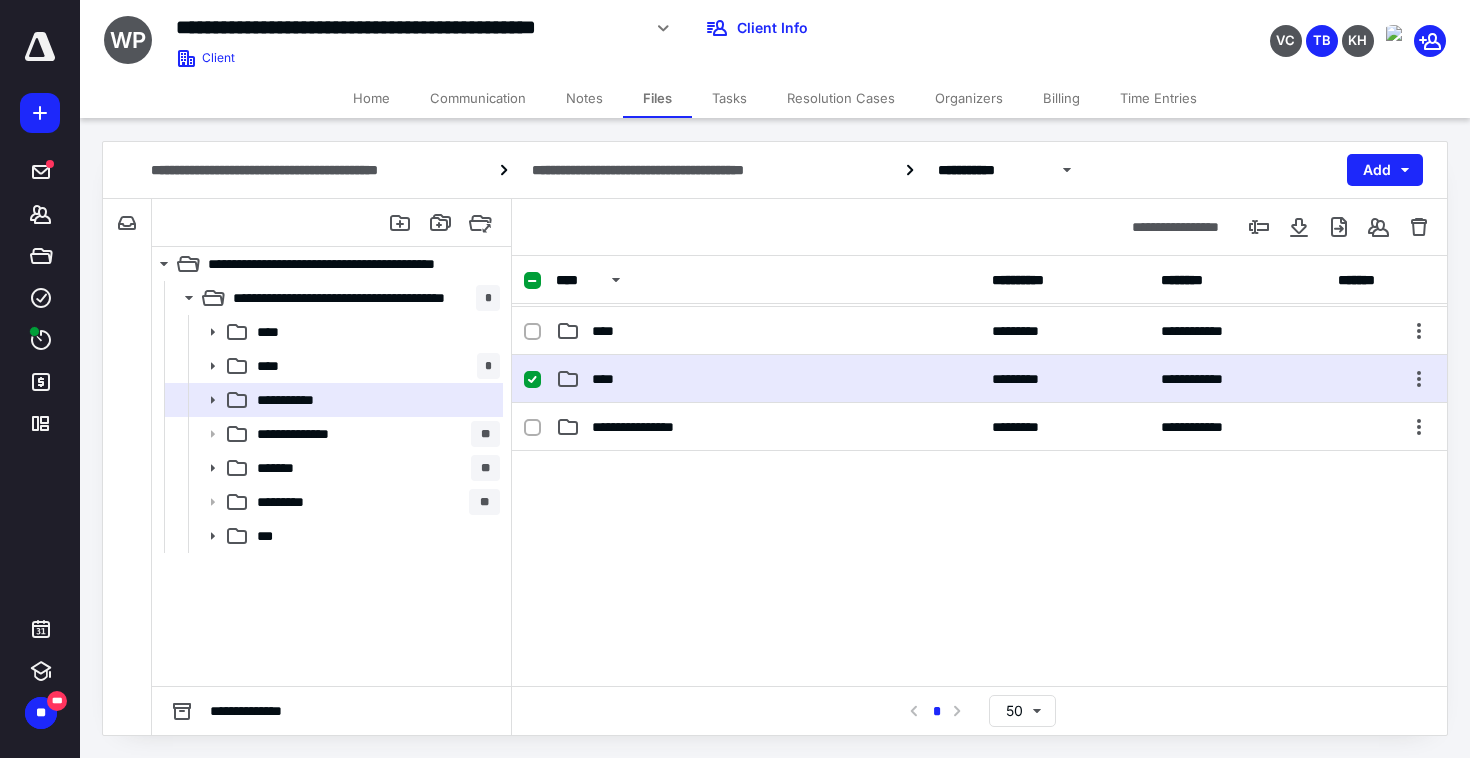 click on "****" at bounding box center (768, 379) 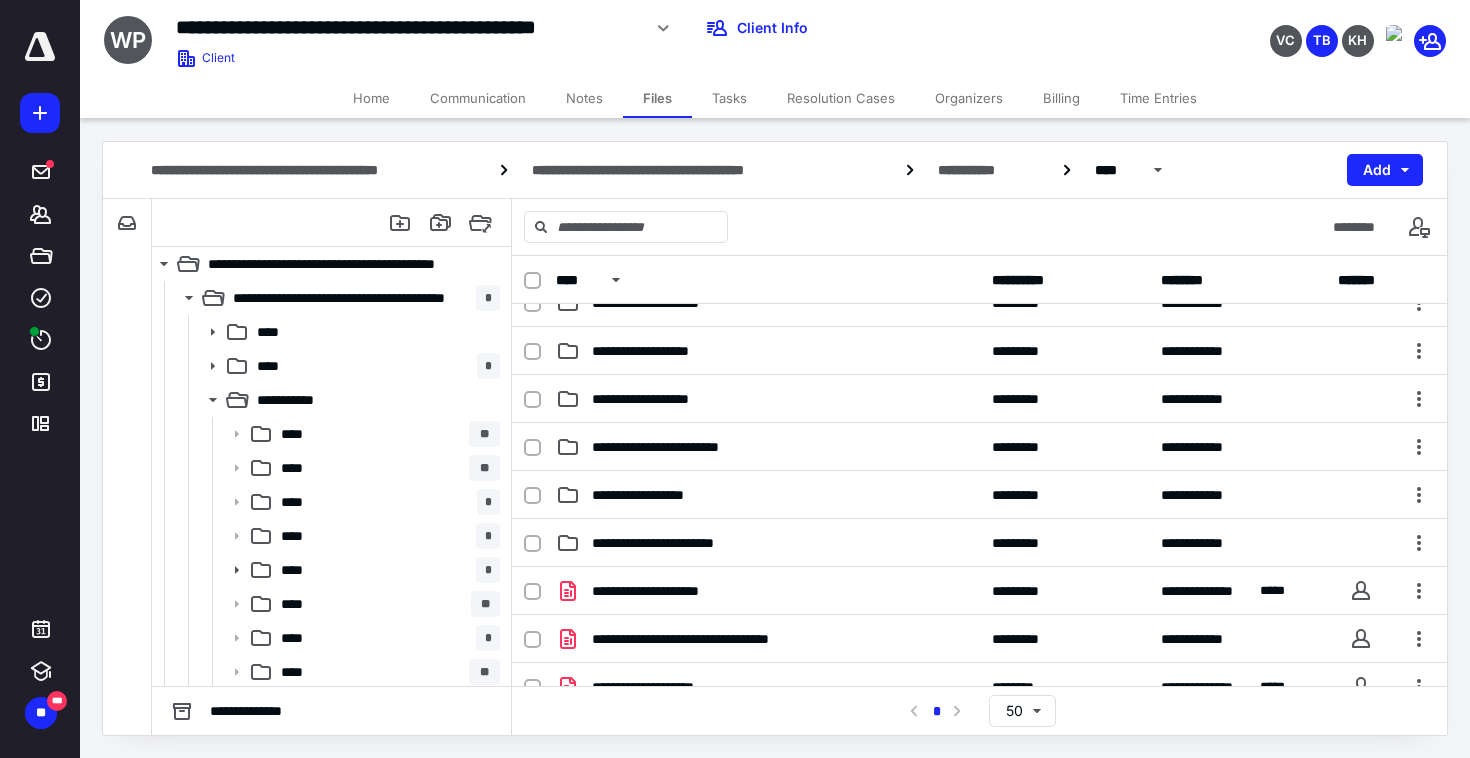 scroll, scrollTop: 0, scrollLeft: 0, axis: both 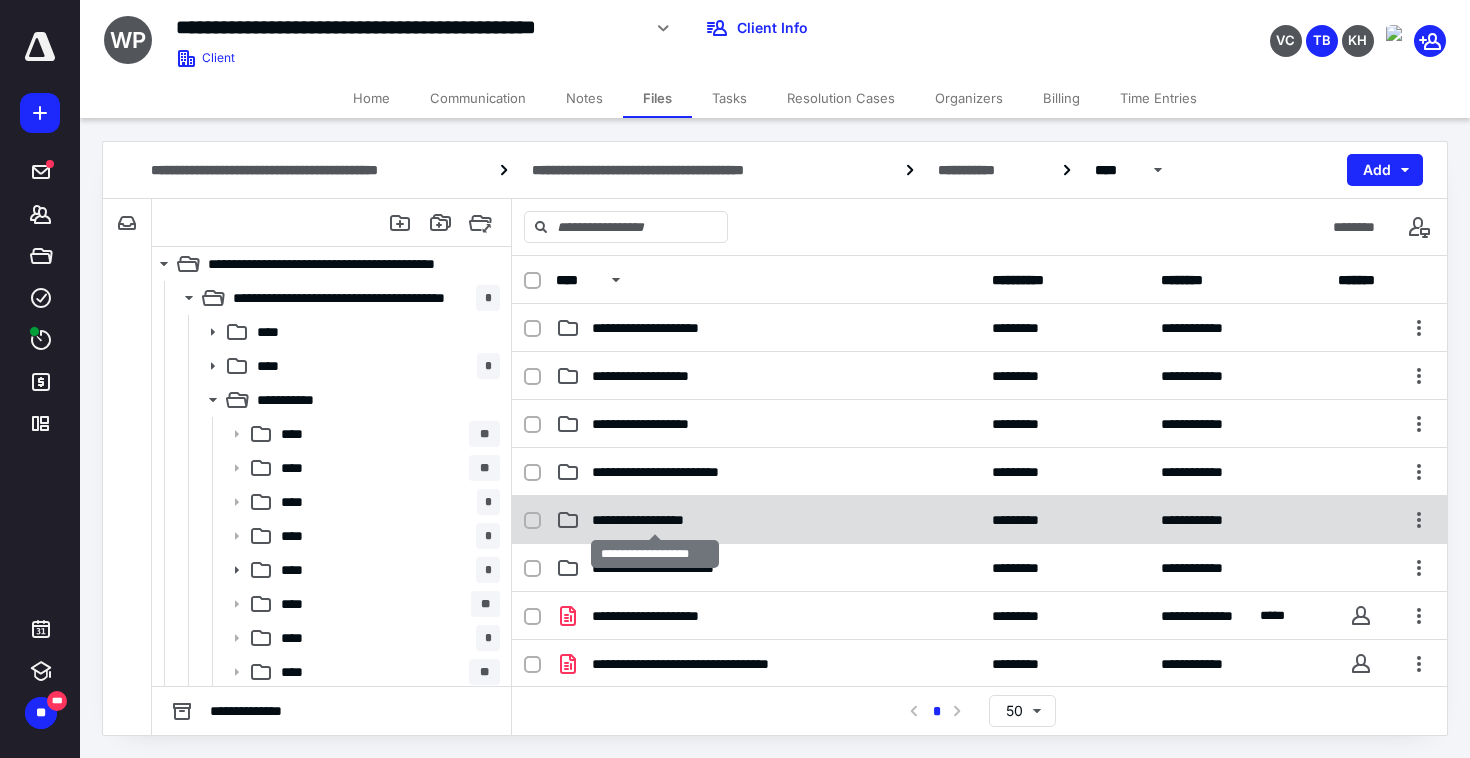 click on "**********" at bounding box center (655, 520) 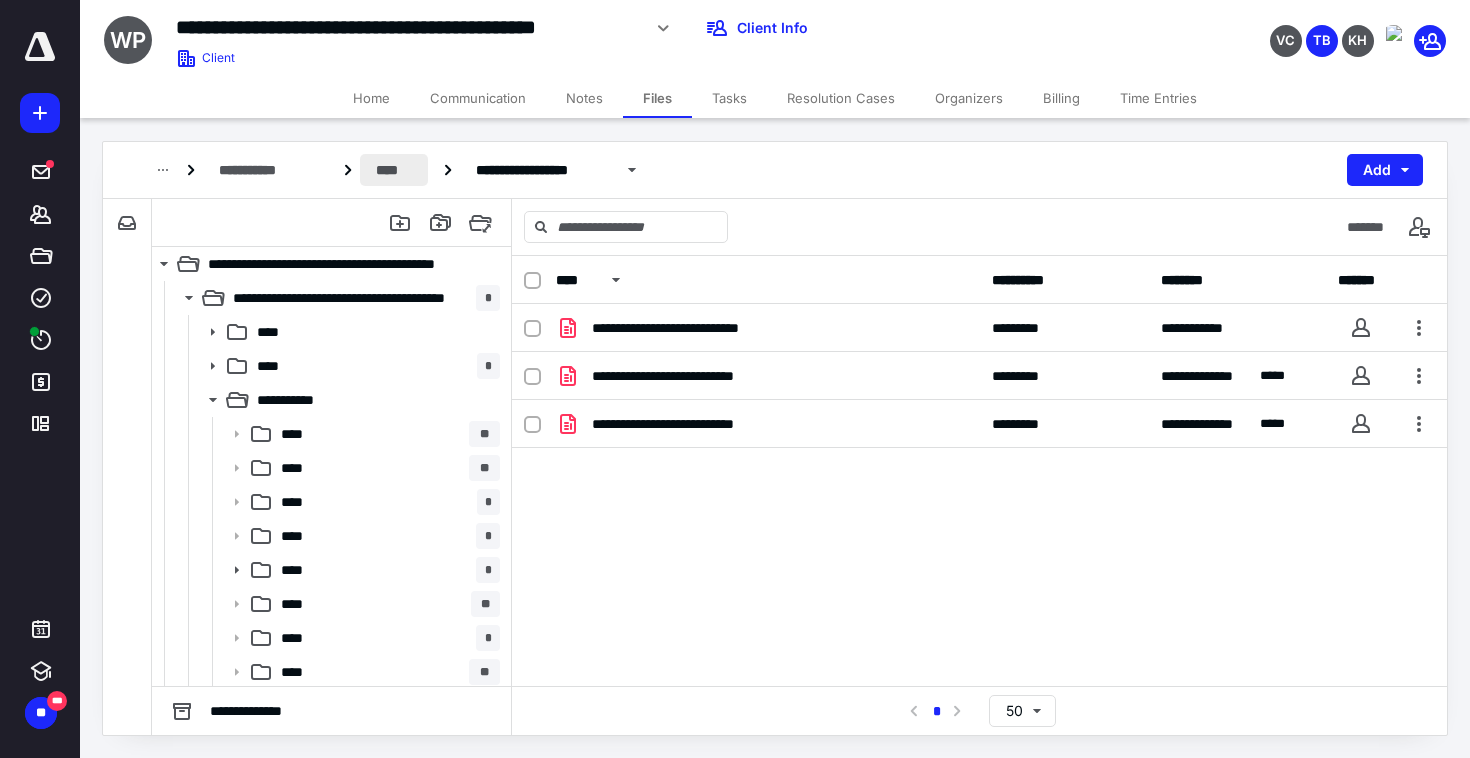 click on "****" at bounding box center [393, 170] 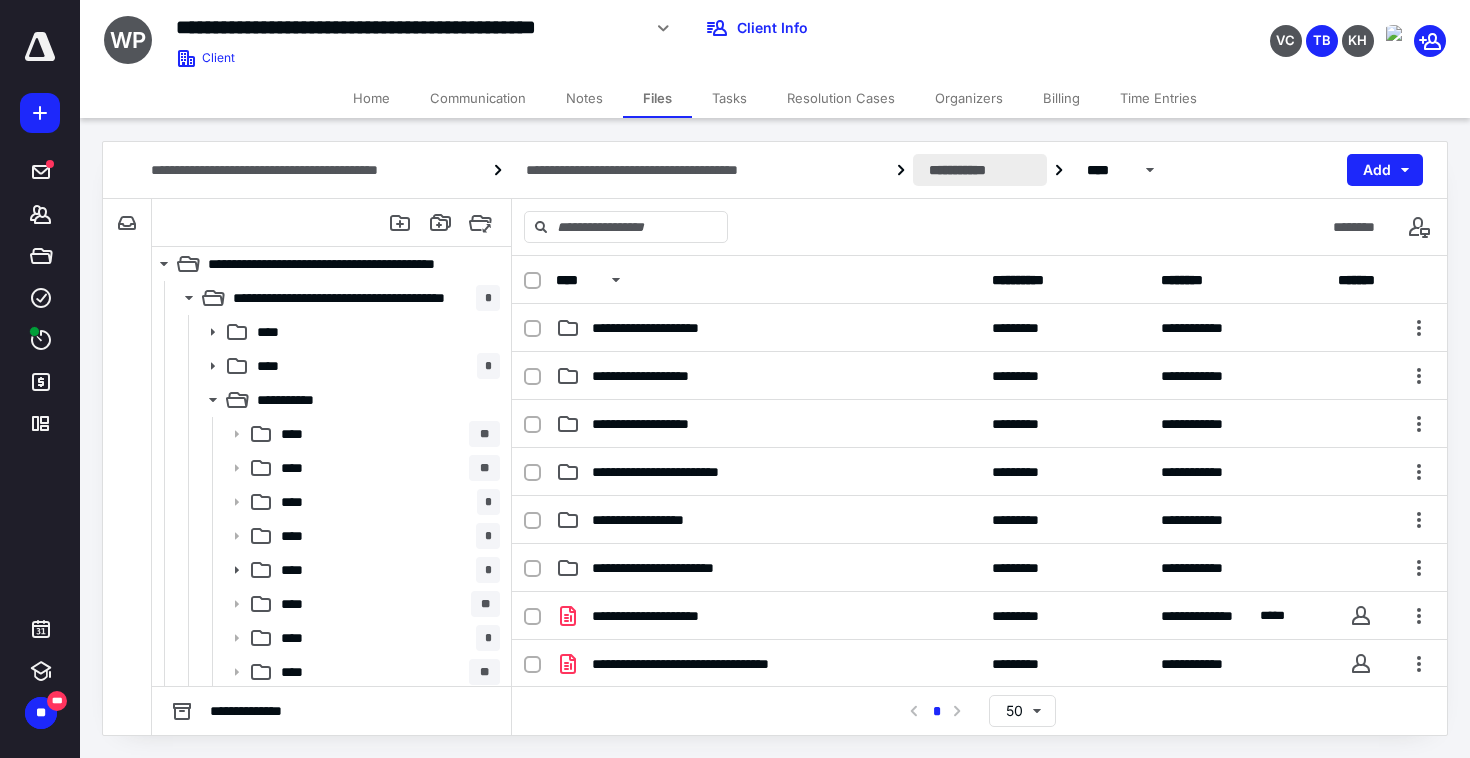 click on "**********" at bounding box center [979, 170] 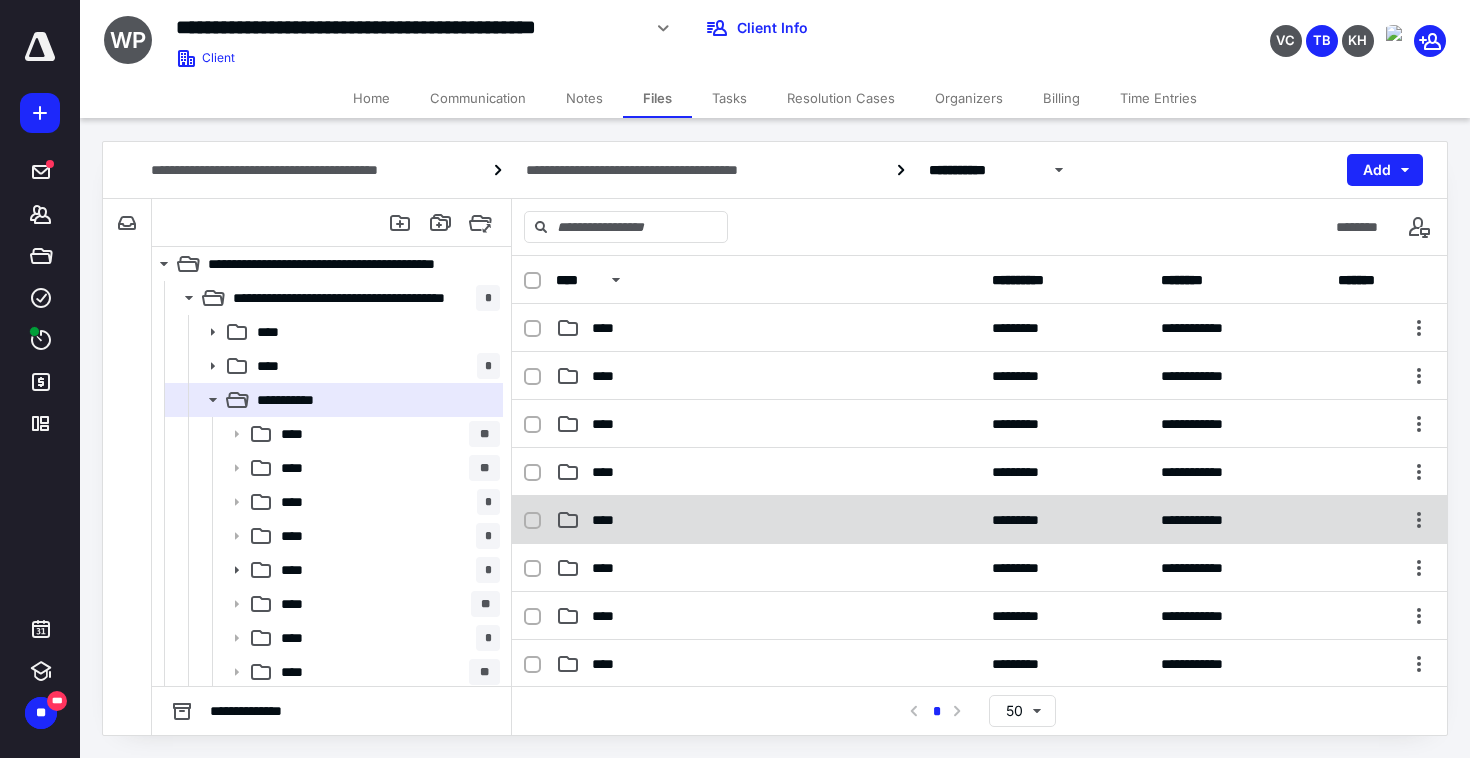 scroll, scrollTop: 446, scrollLeft: 0, axis: vertical 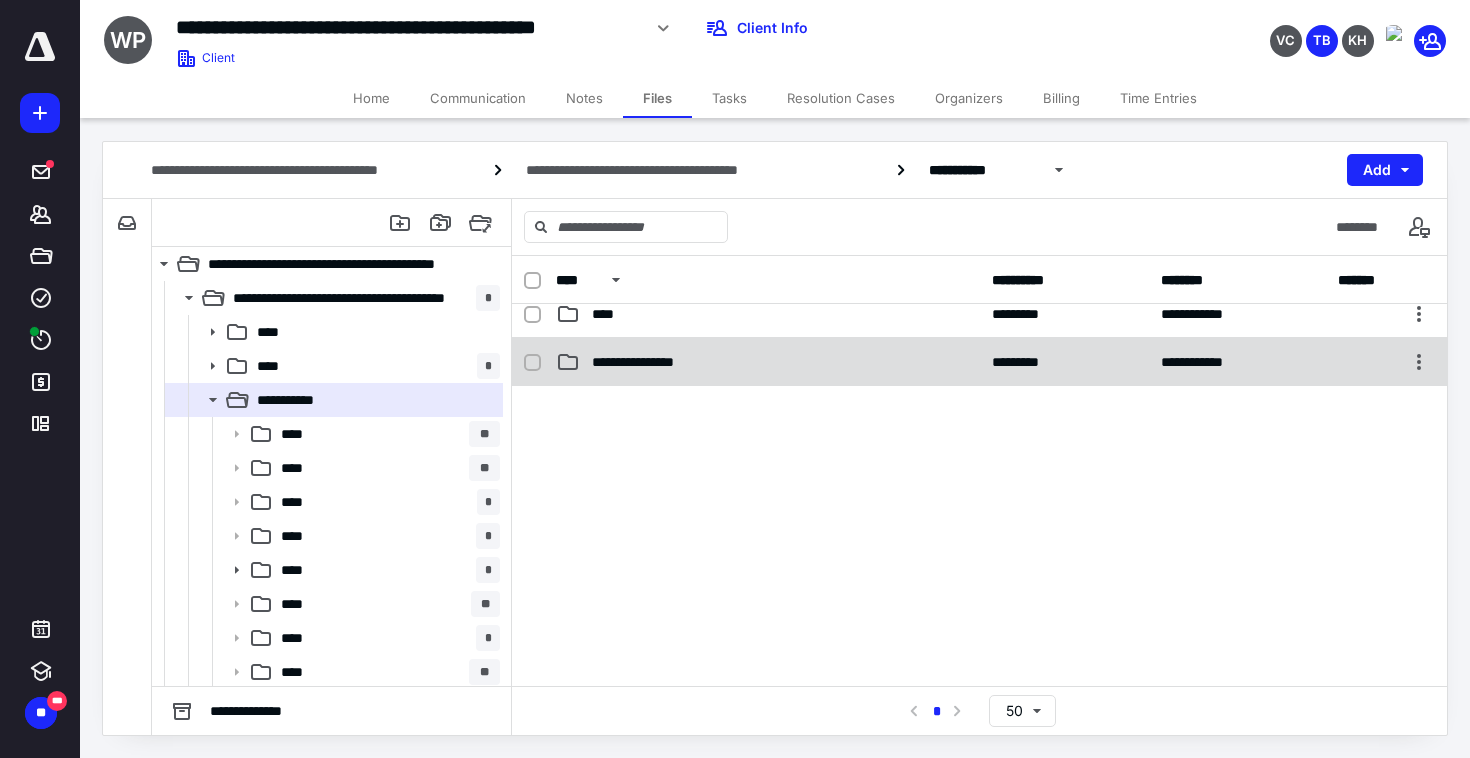 click on "**********" at bounding box center (651, 362) 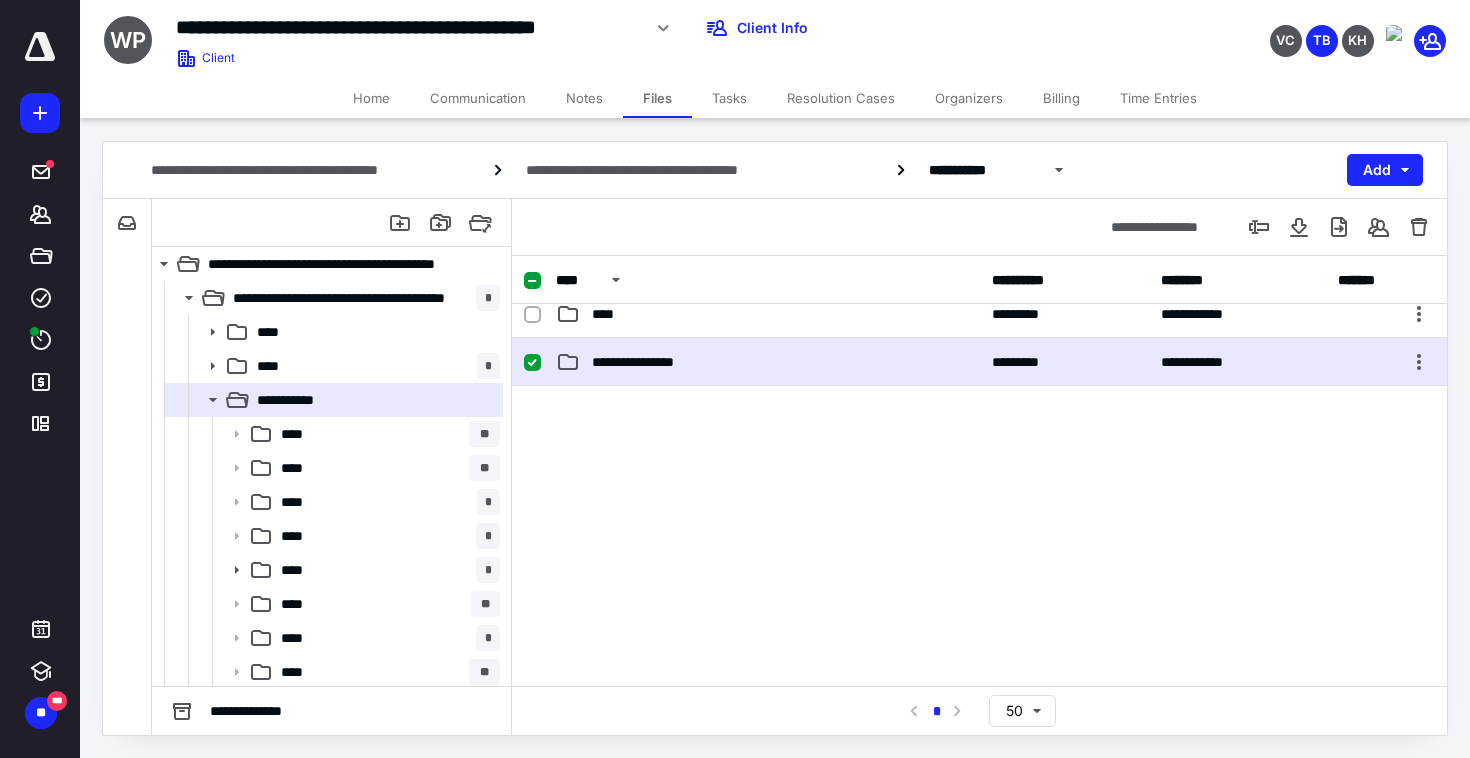 click on "**********" at bounding box center [651, 362] 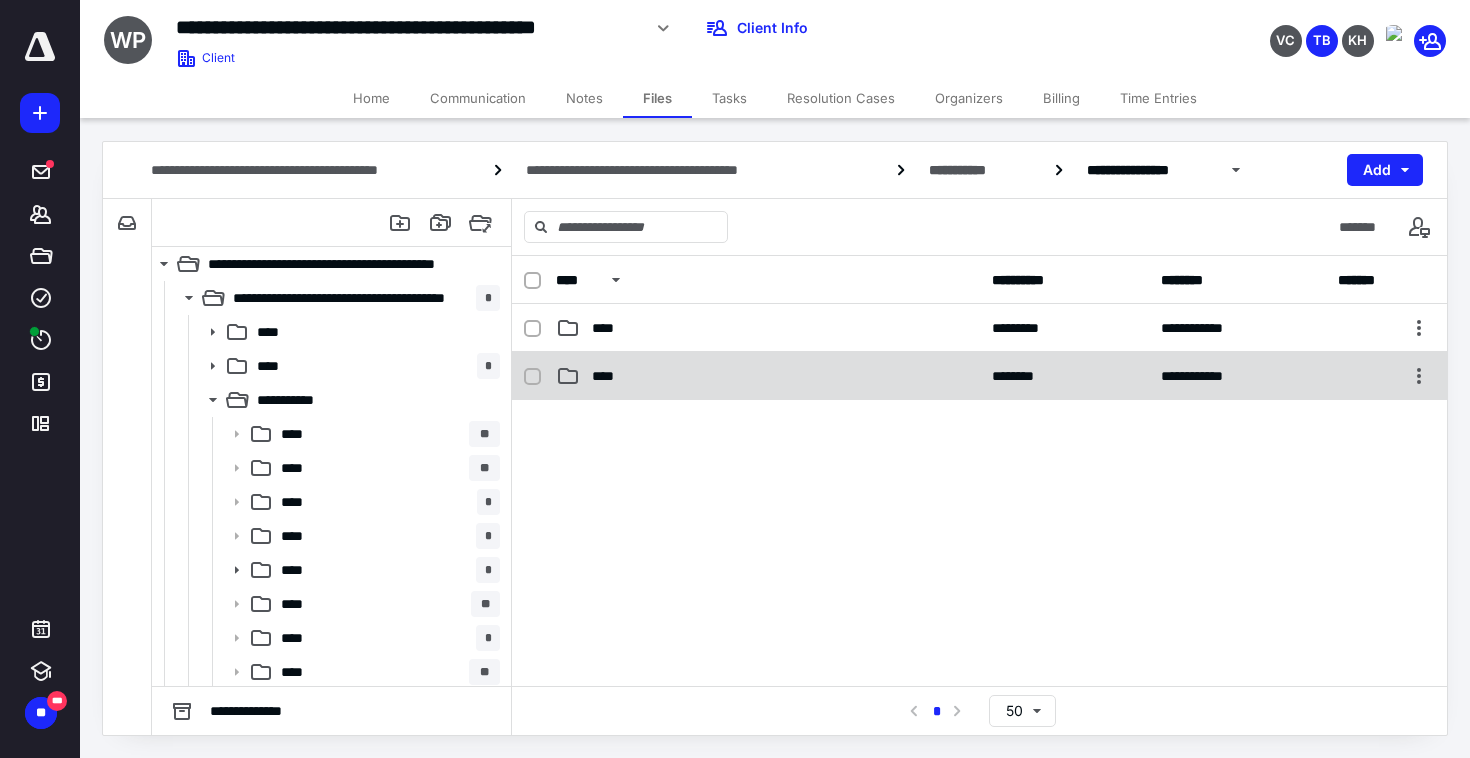click on "****" at bounding box center (768, 376) 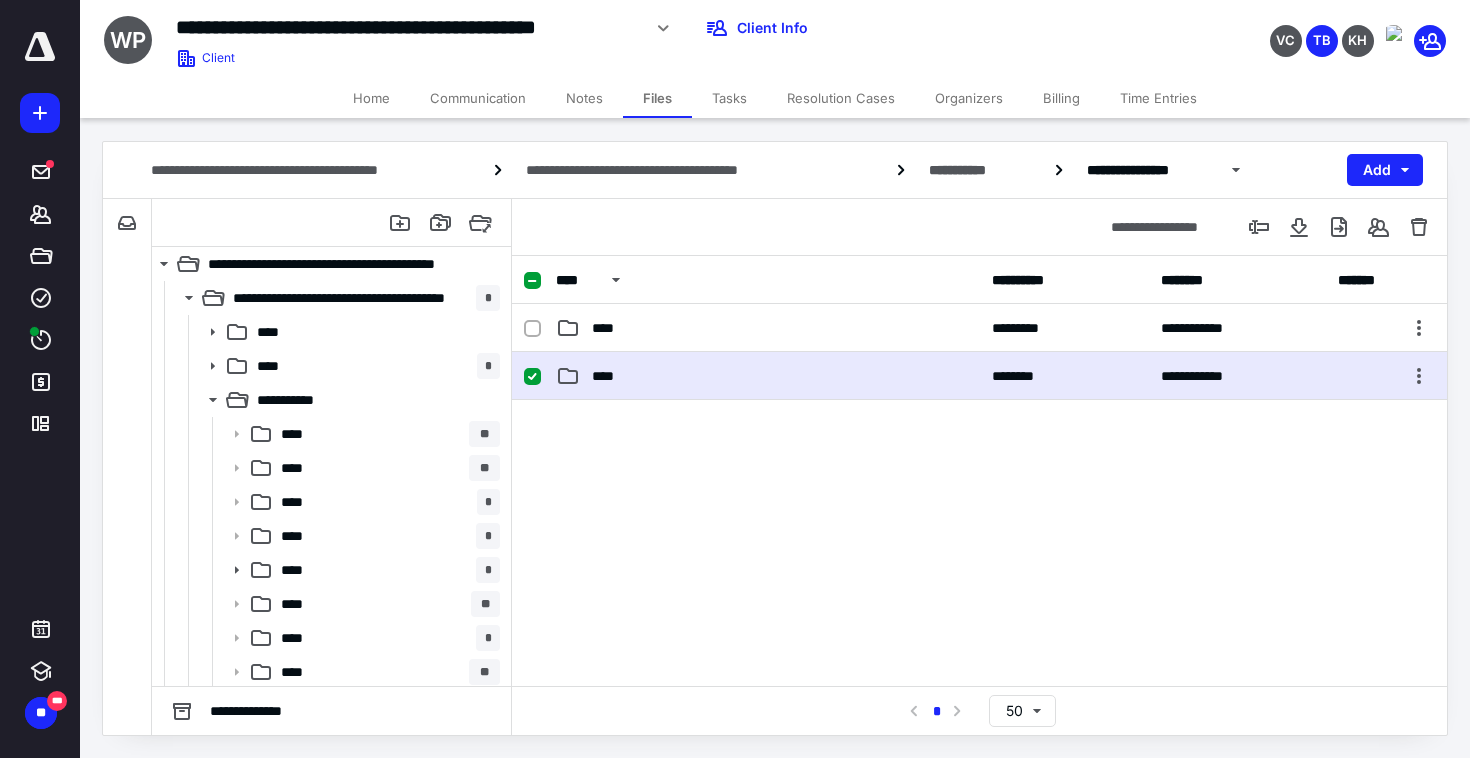 click on "****" at bounding box center (768, 376) 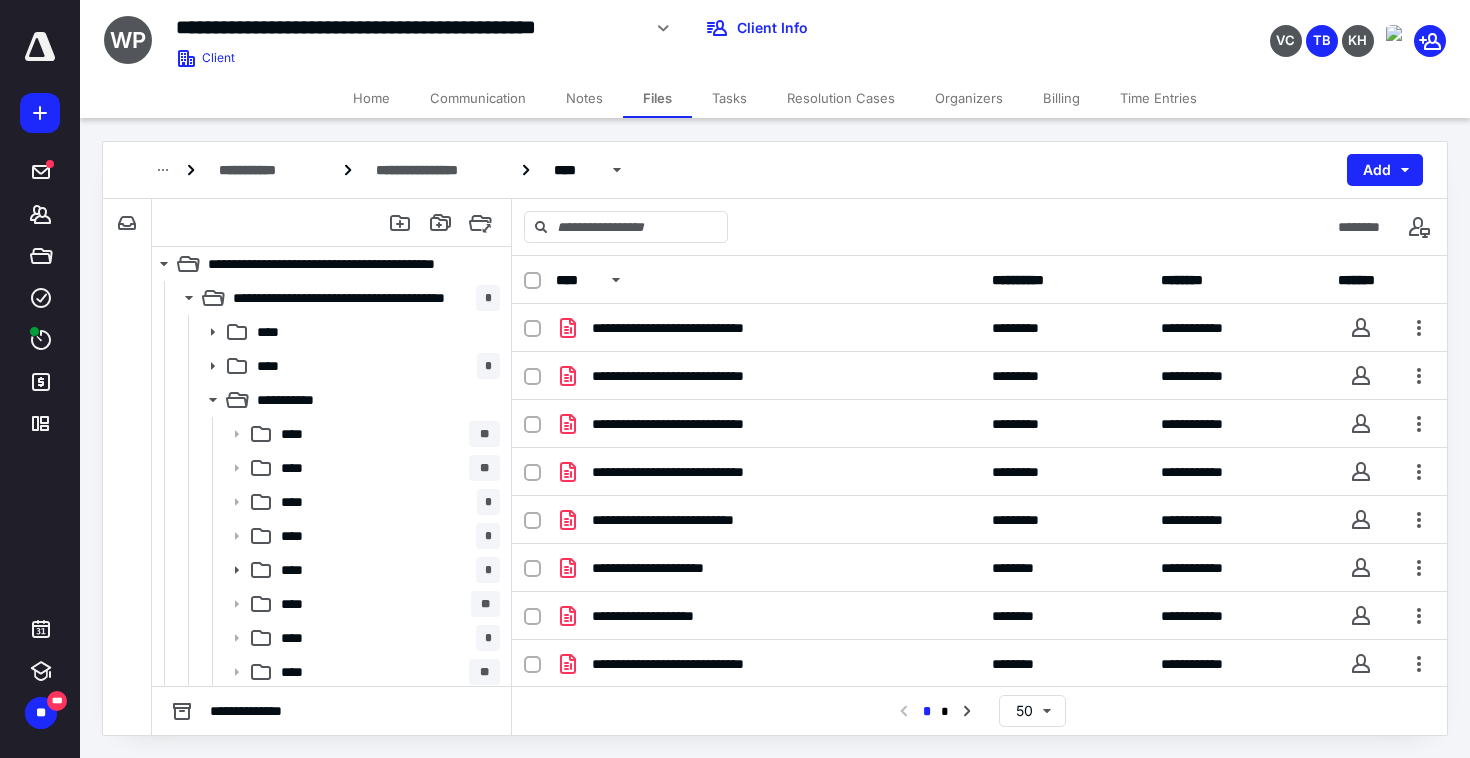 scroll, scrollTop: 2018, scrollLeft: 0, axis: vertical 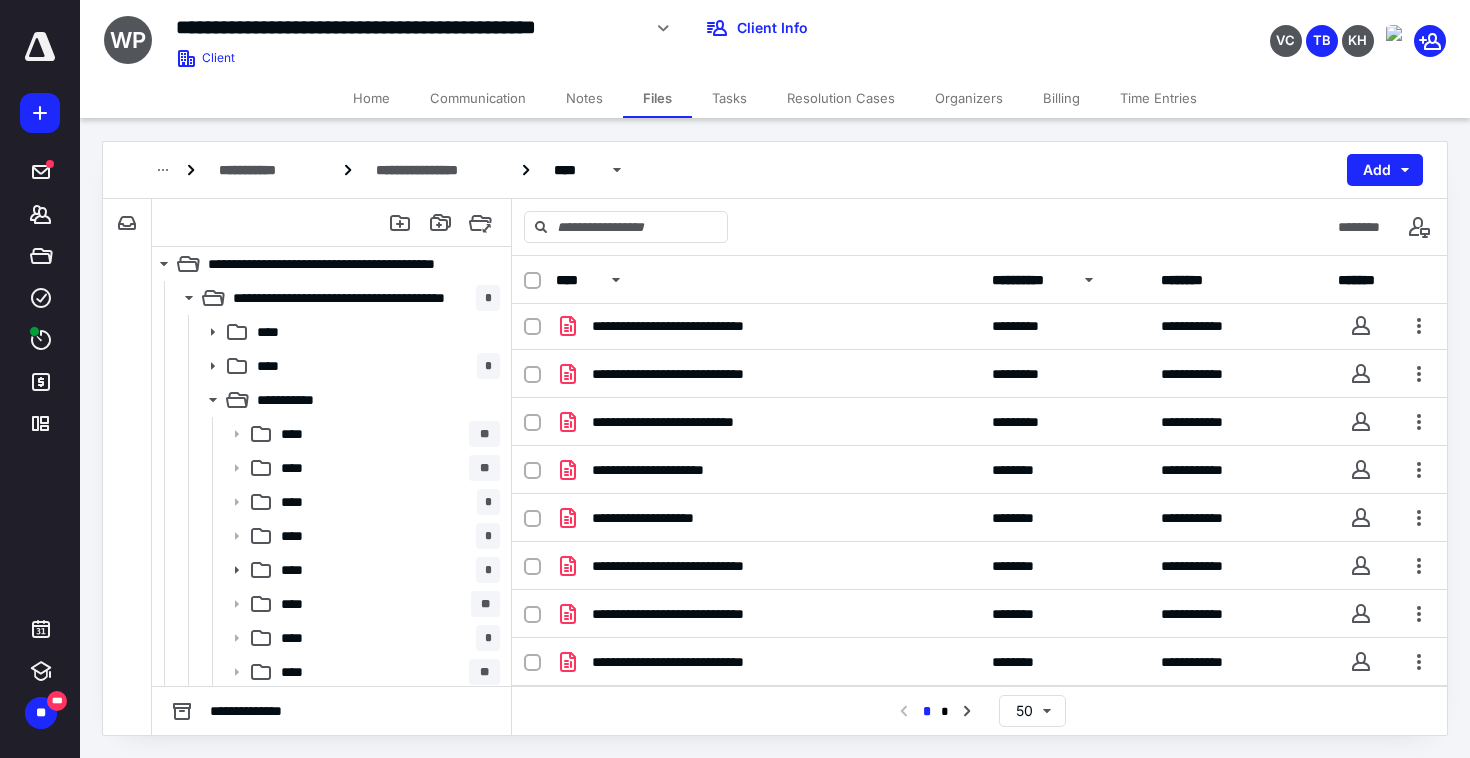click on "**********" at bounding box center [1030, 280] 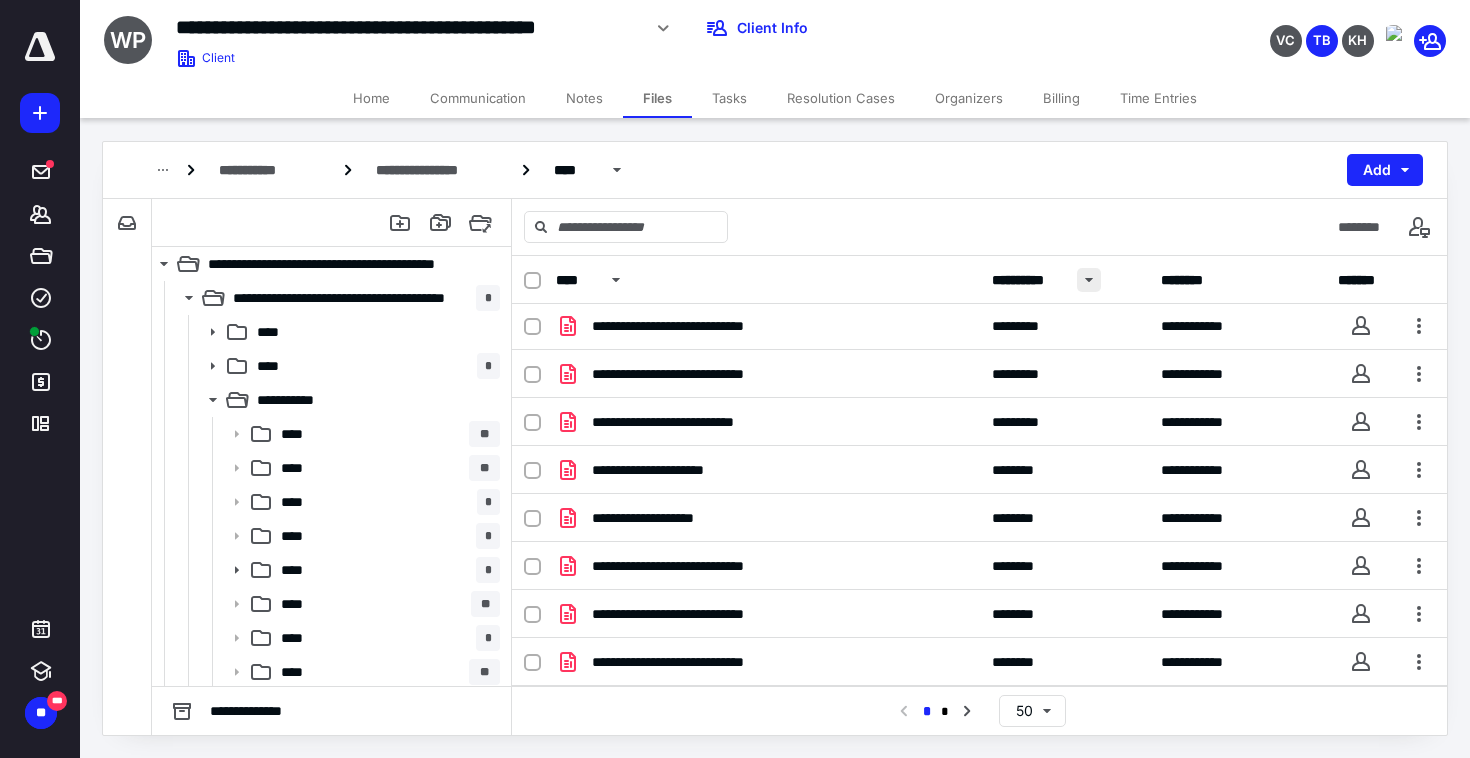 click at bounding box center (1089, 280) 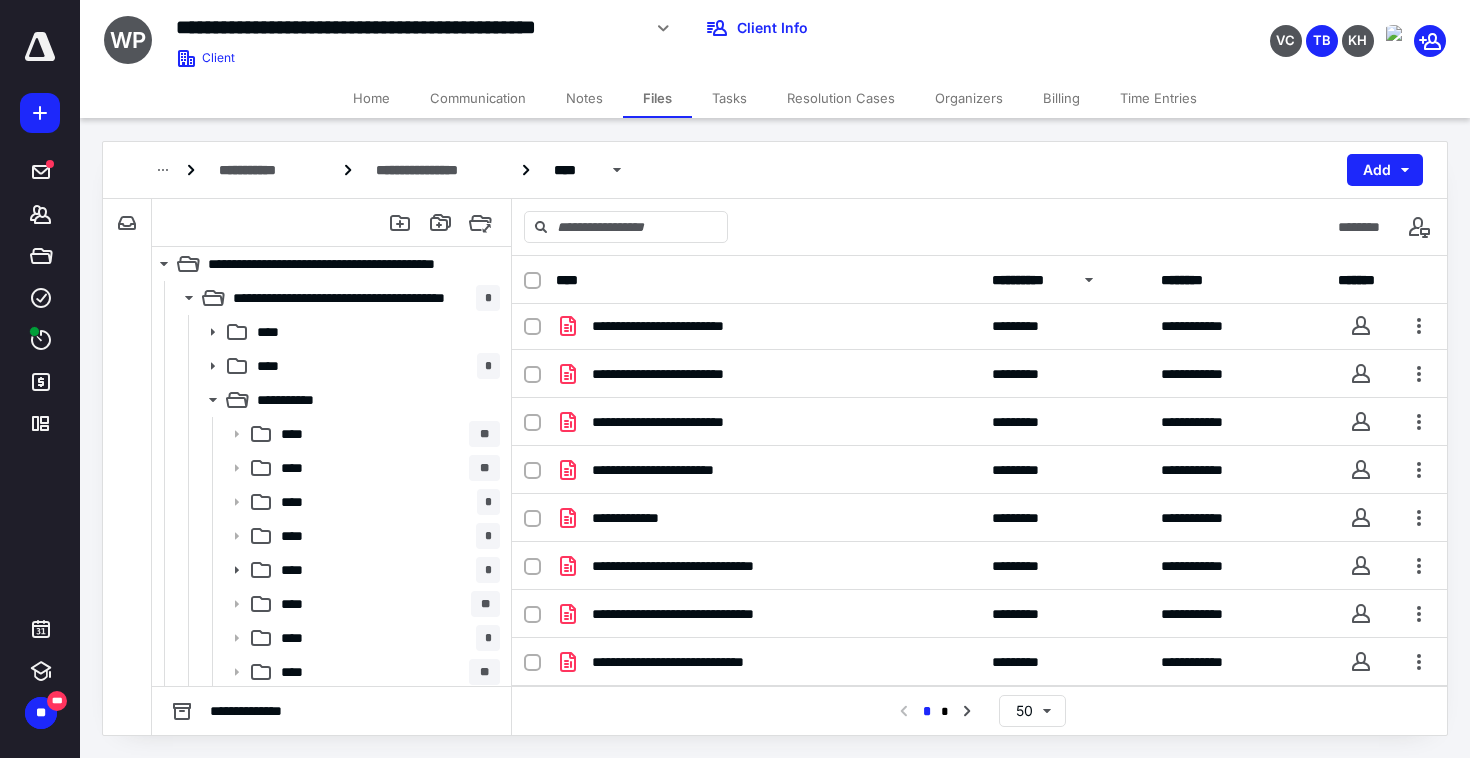 scroll, scrollTop: 194, scrollLeft: 0, axis: vertical 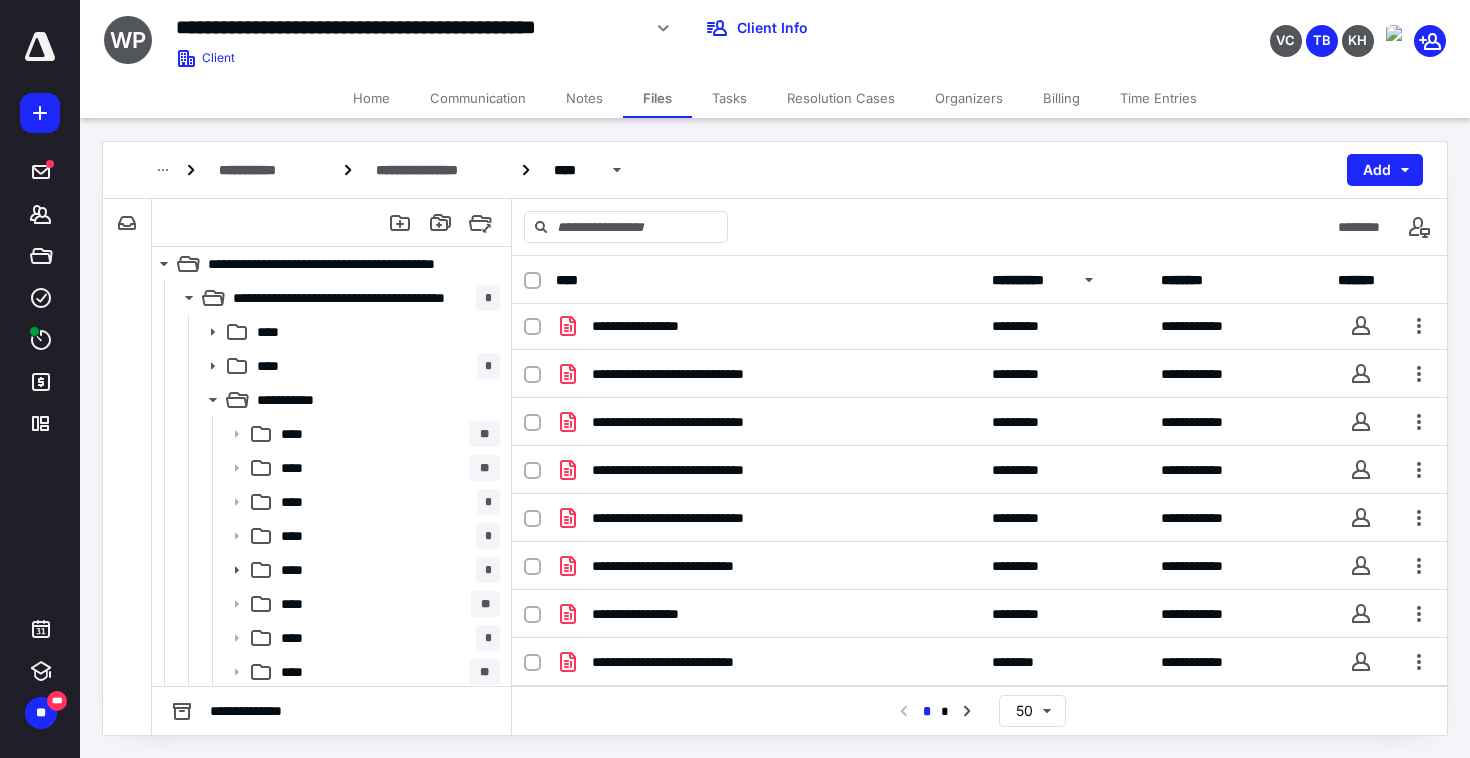 click on "**********" at bounding box center [1030, 280] 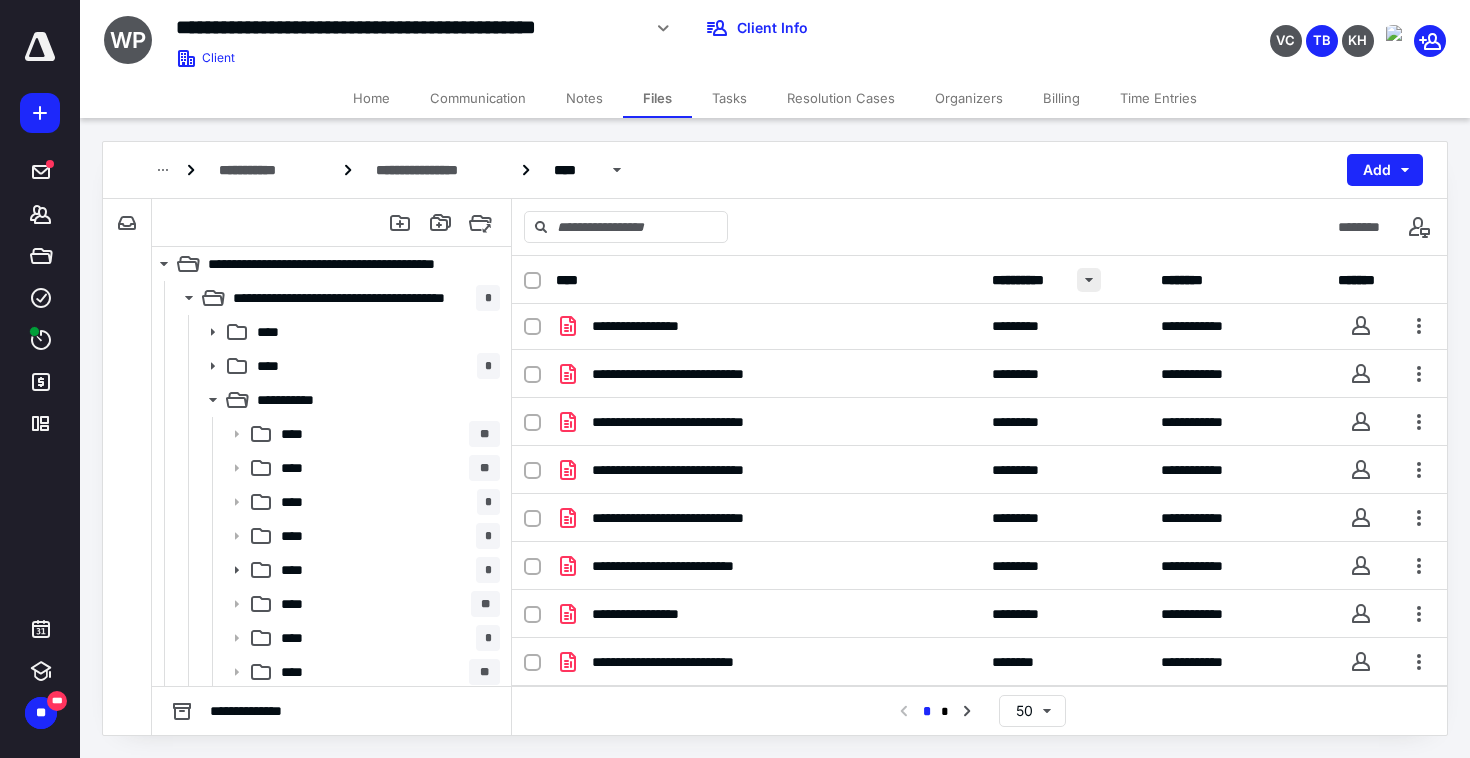 click at bounding box center [1089, 280] 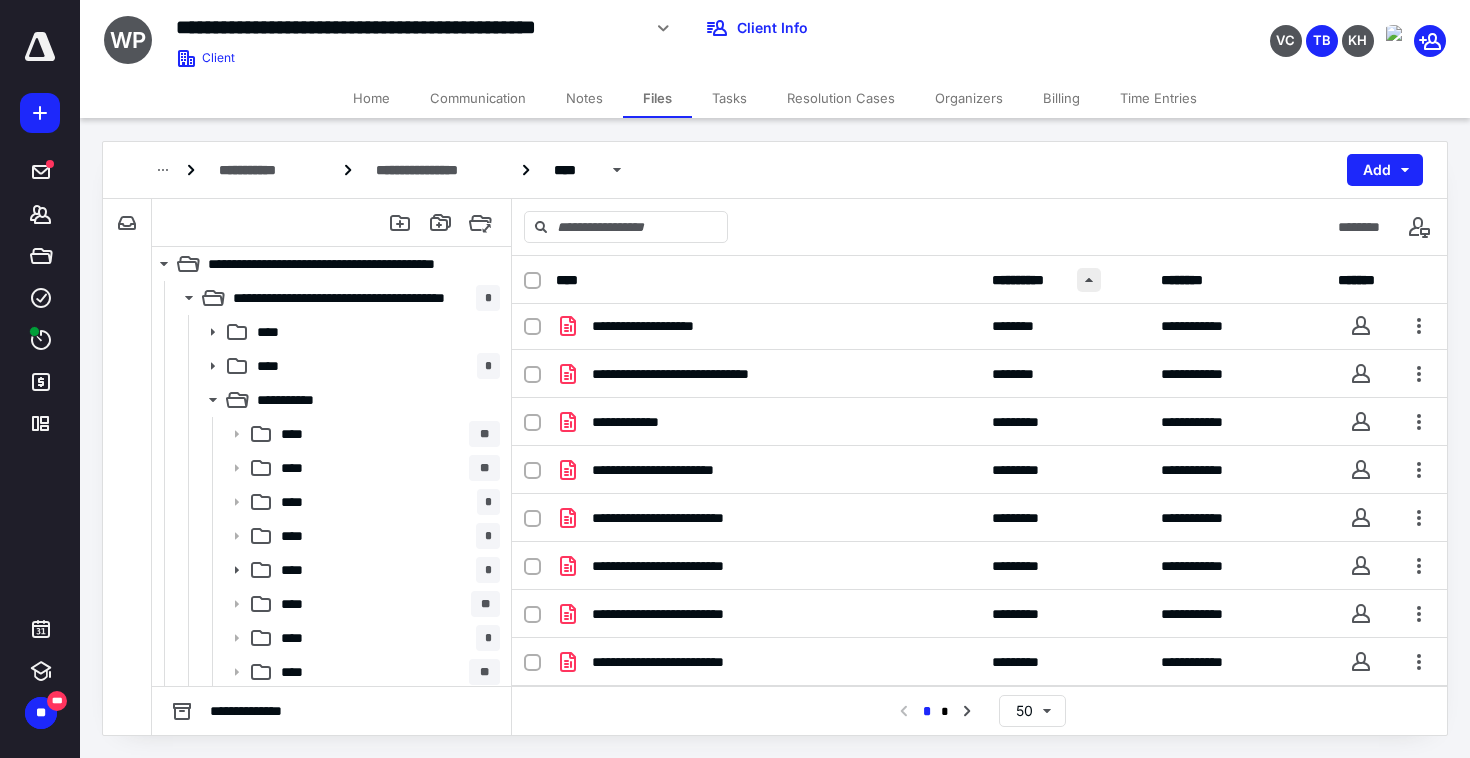 click at bounding box center (1089, 280) 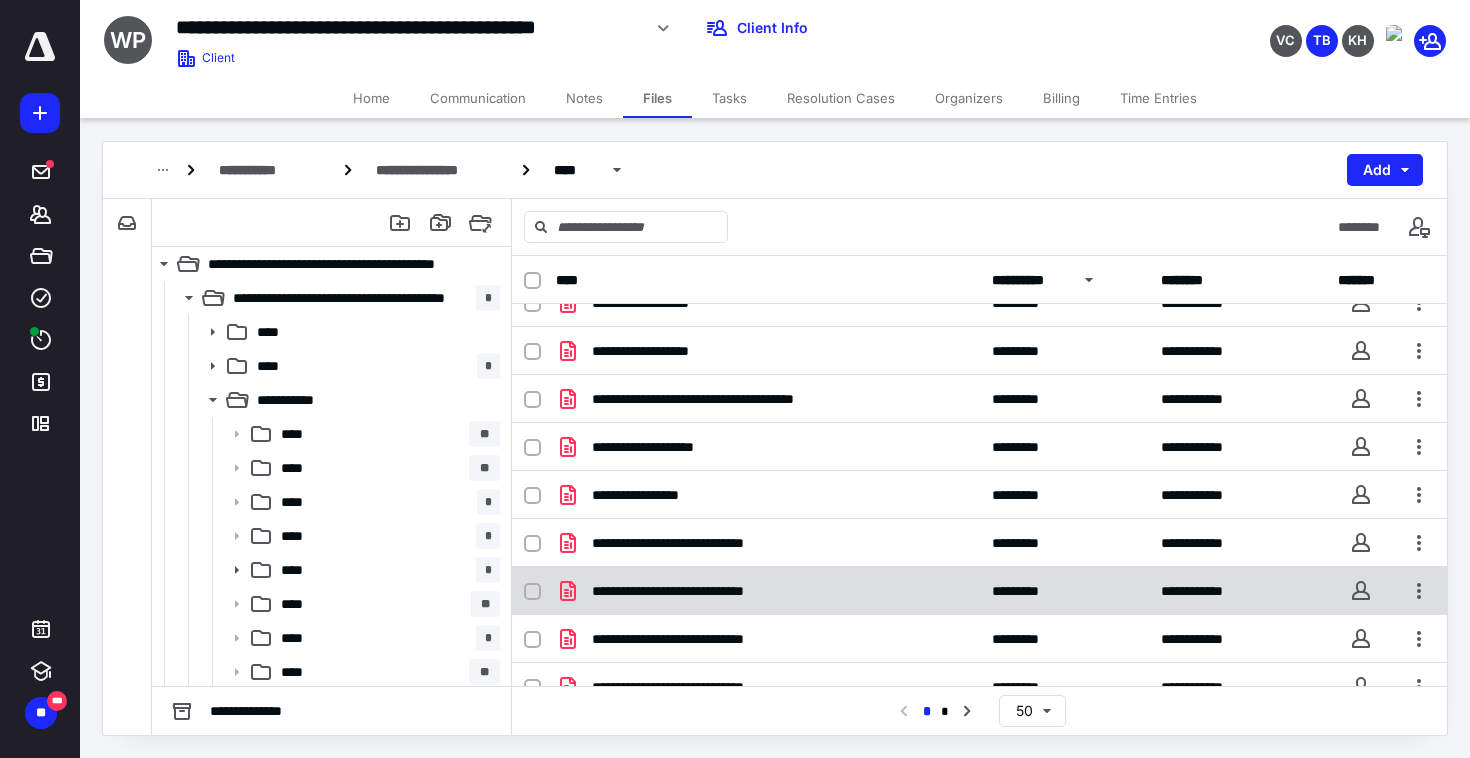 scroll, scrollTop: 0, scrollLeft: 0, axis: both 